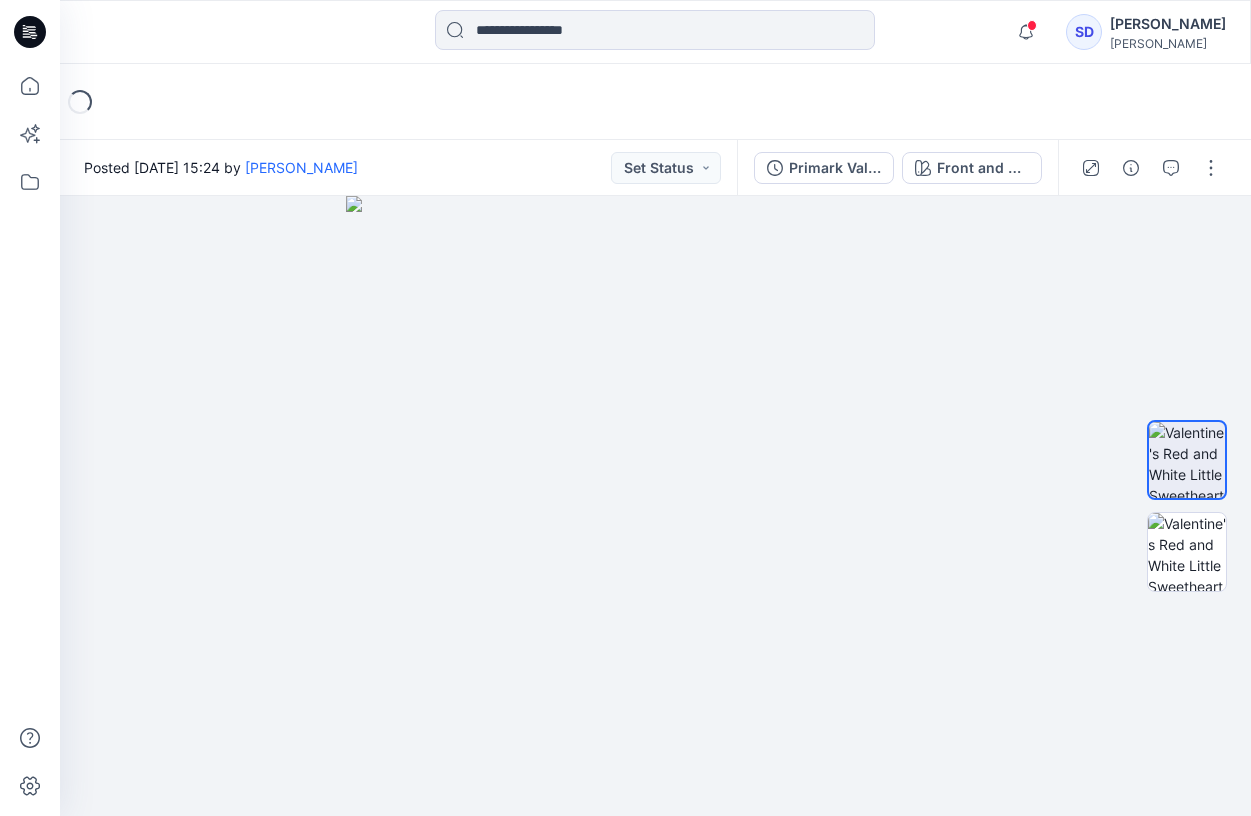 scroll, scrollTop: 0, scrollLeft: 0, axis: both 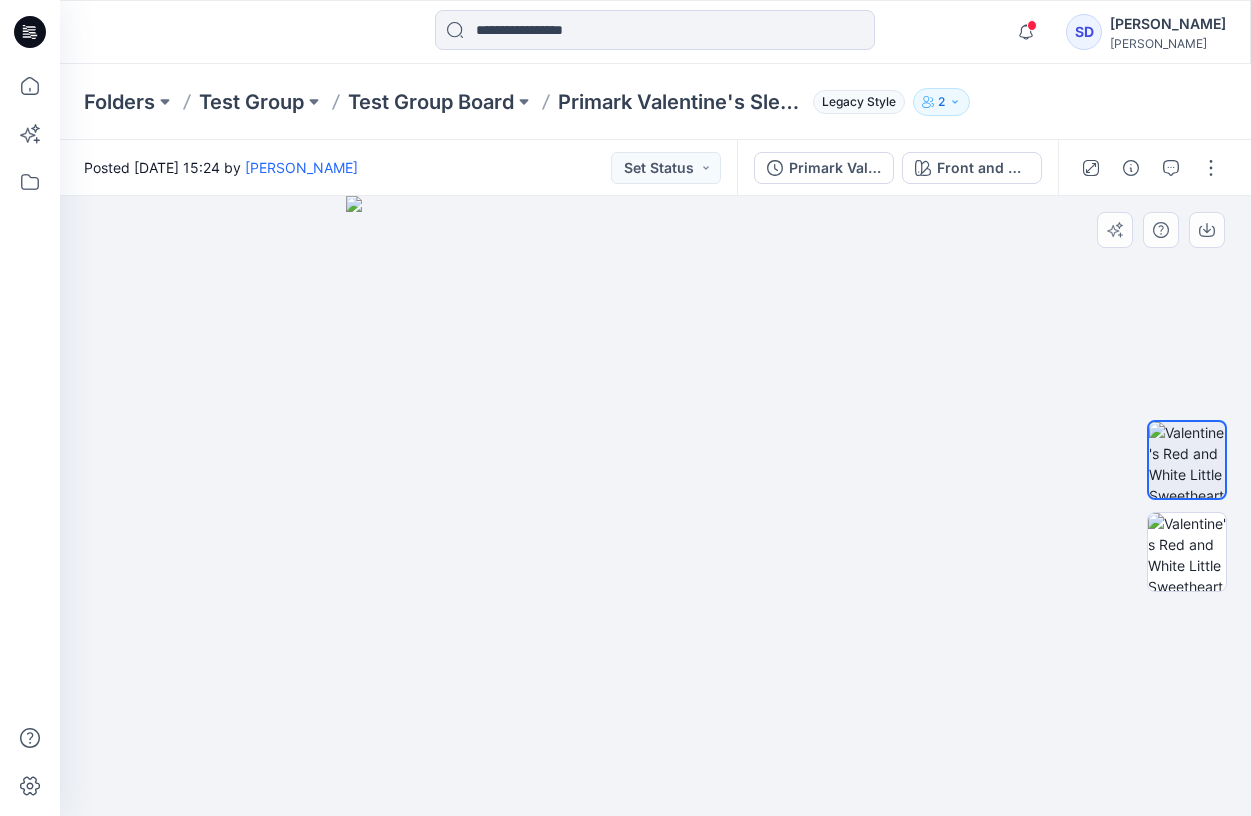 click at bounding box center (656, 506) 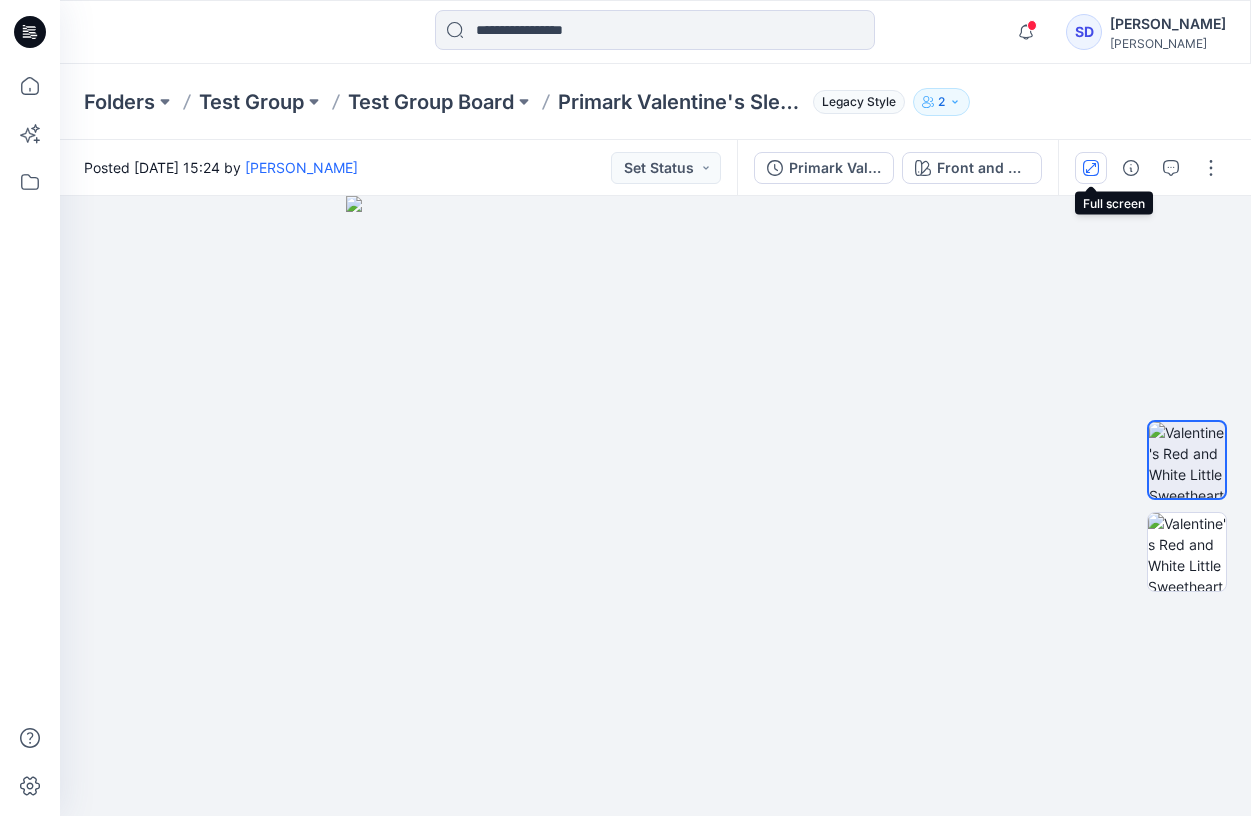 click 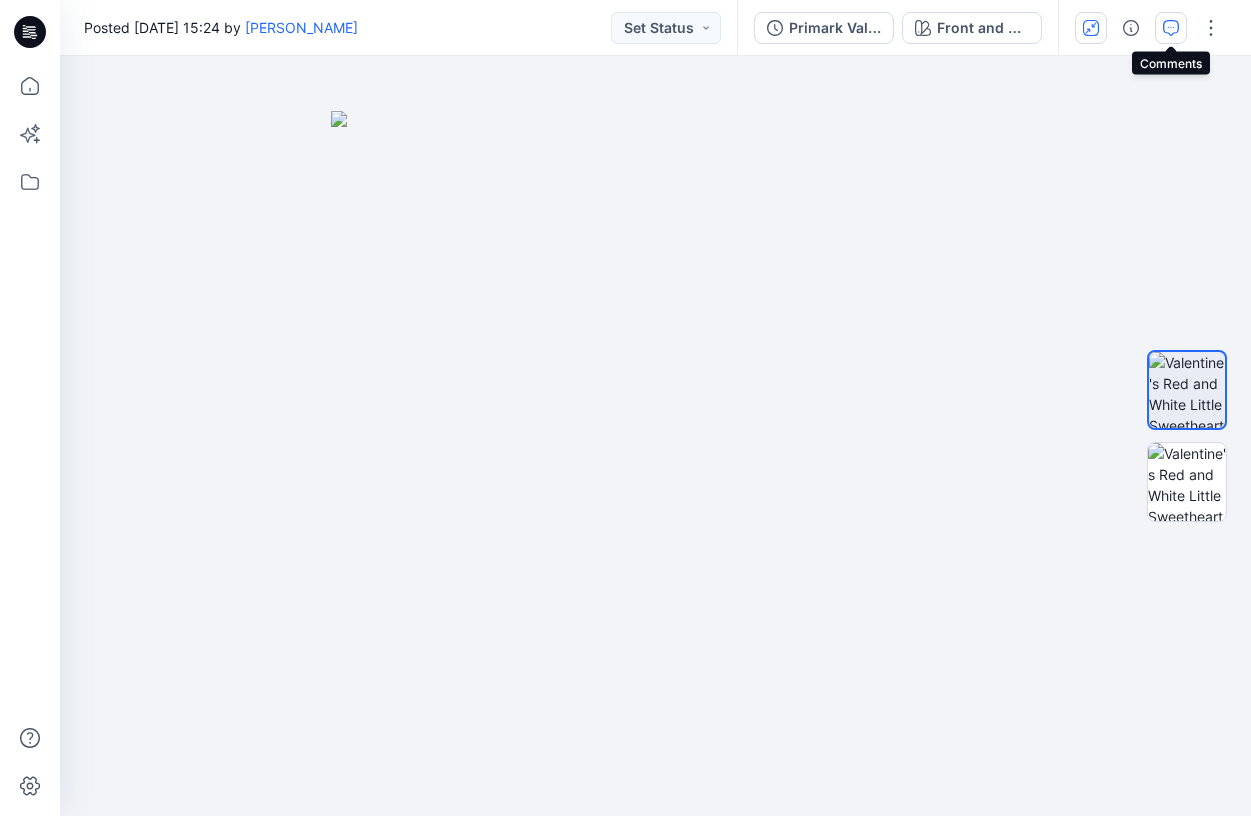 click 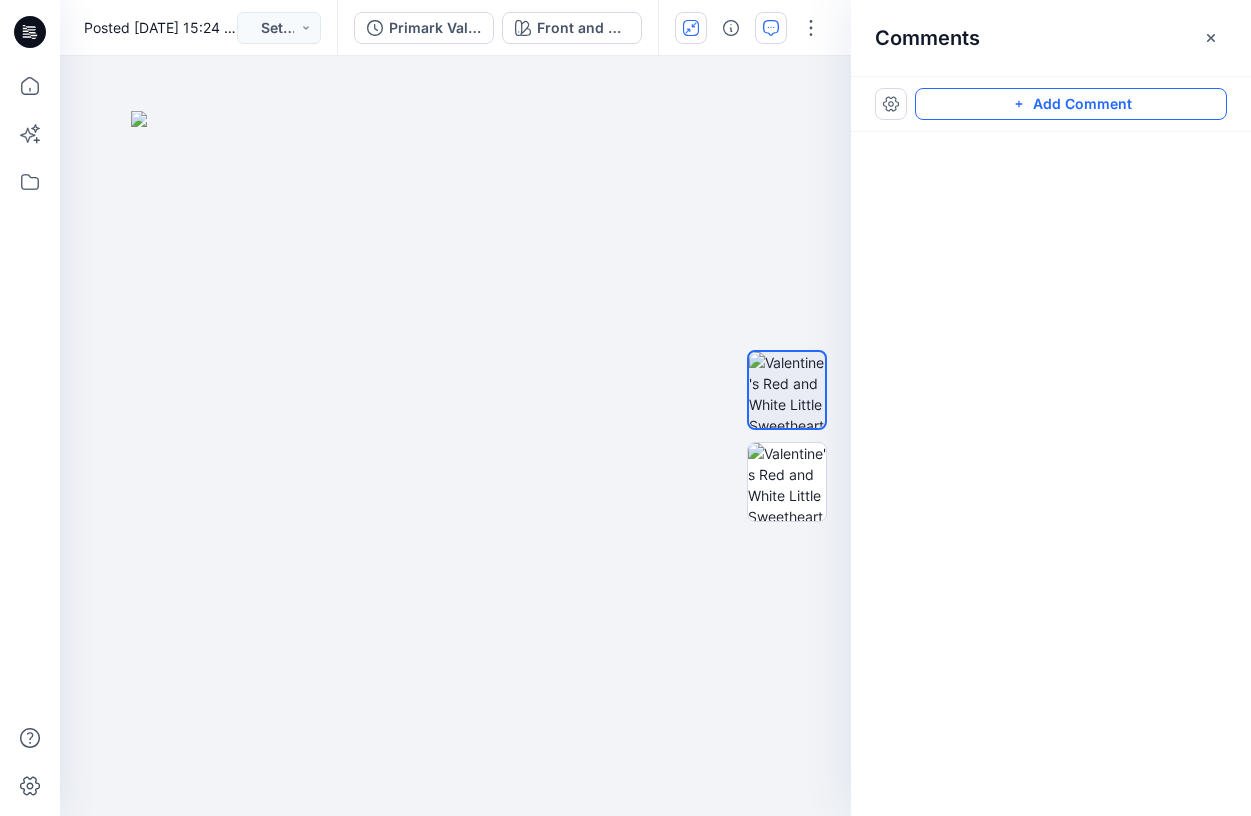 click on "Add Comment" at bounding box center [1071, 104] 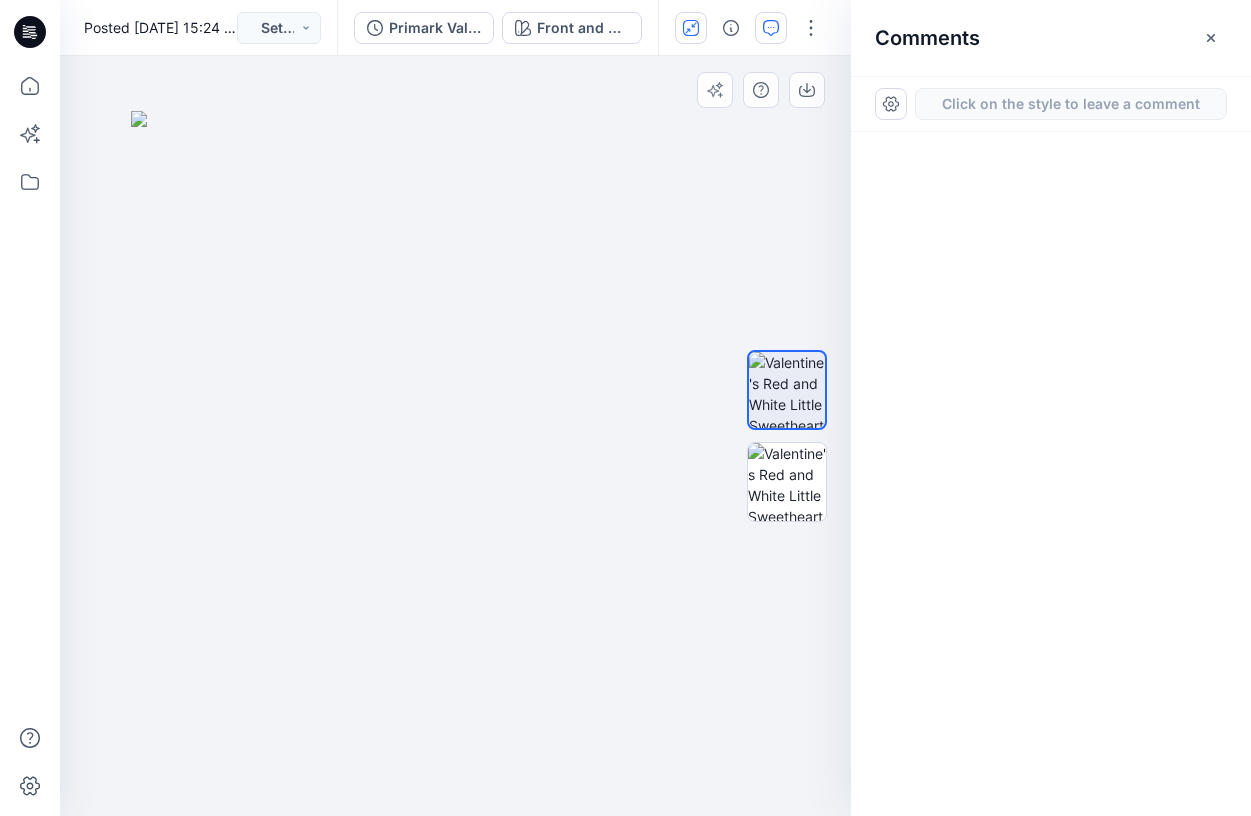 click on "2" at bounding box center (455, 436) 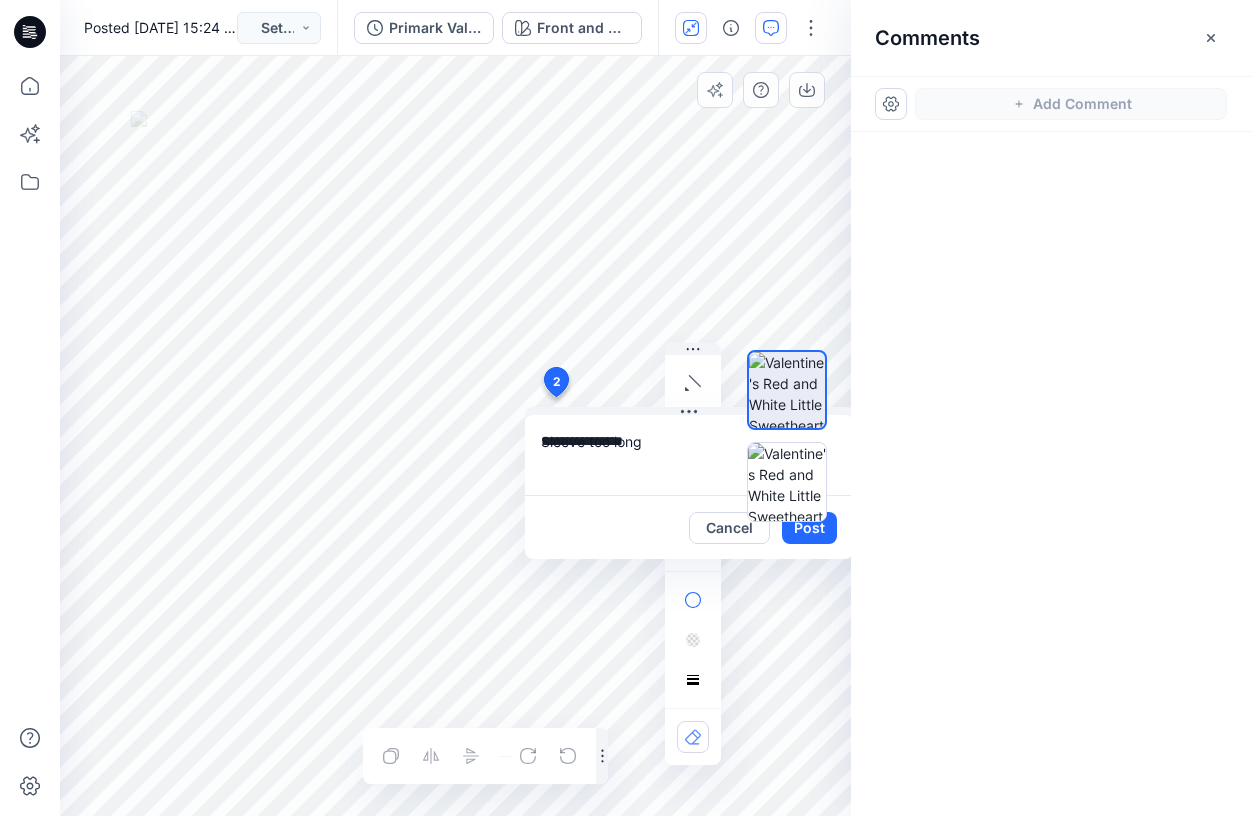 type on "**********" 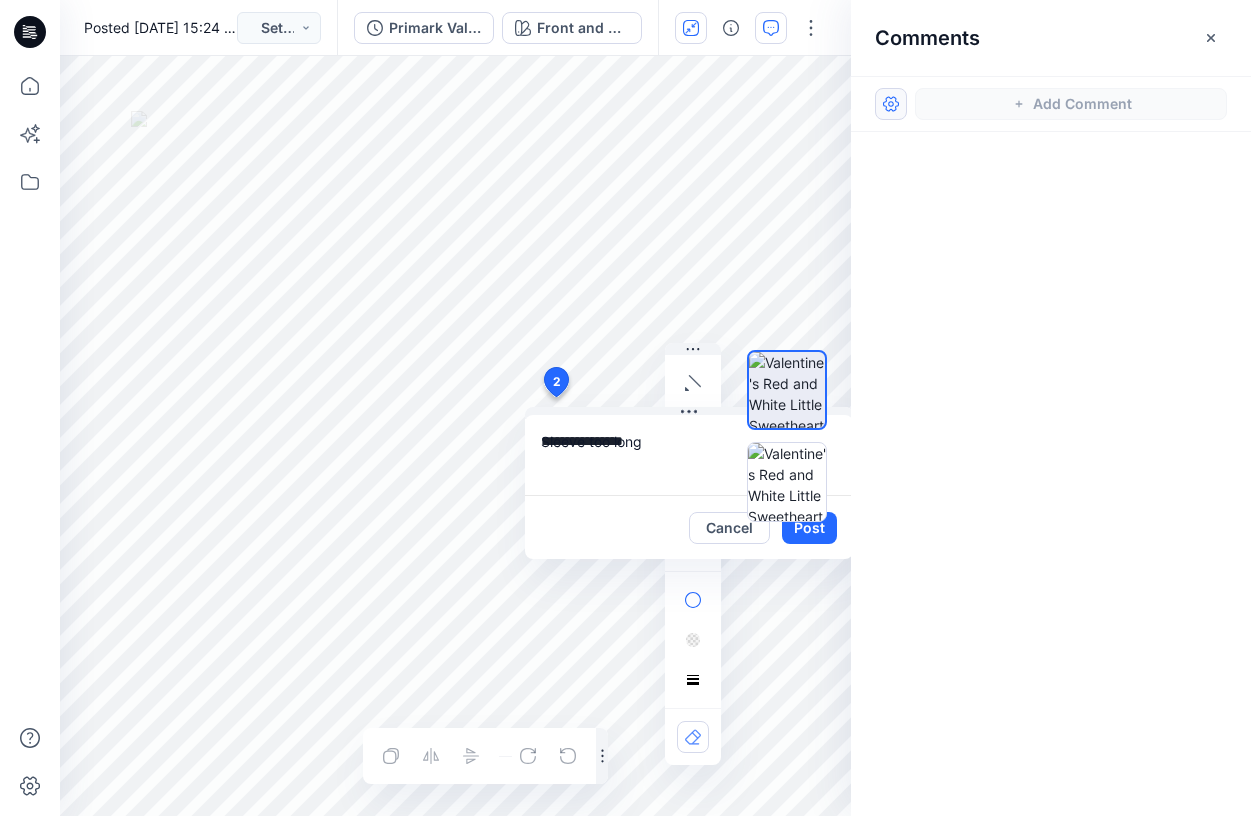 click at bounding box center (891, 104) 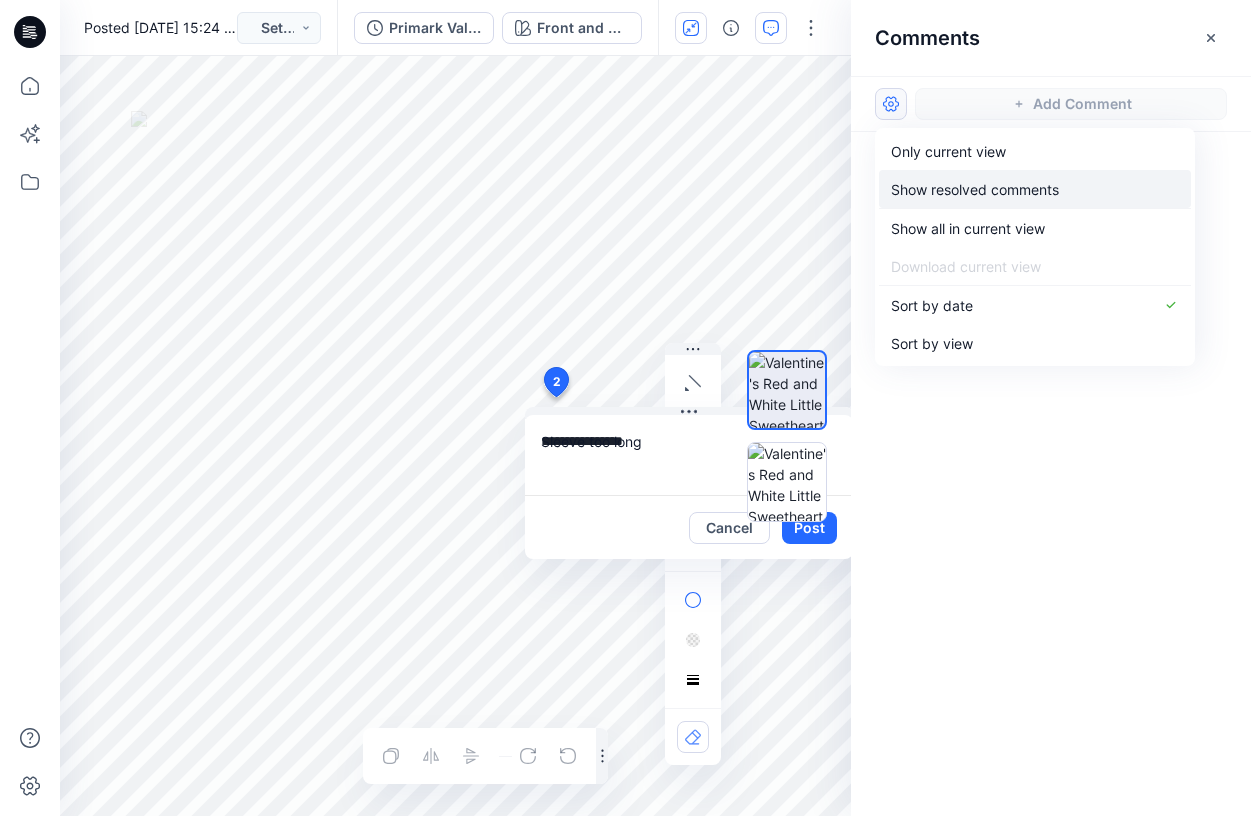 click on "Show resolved comments" at bounding box center (975, 189) 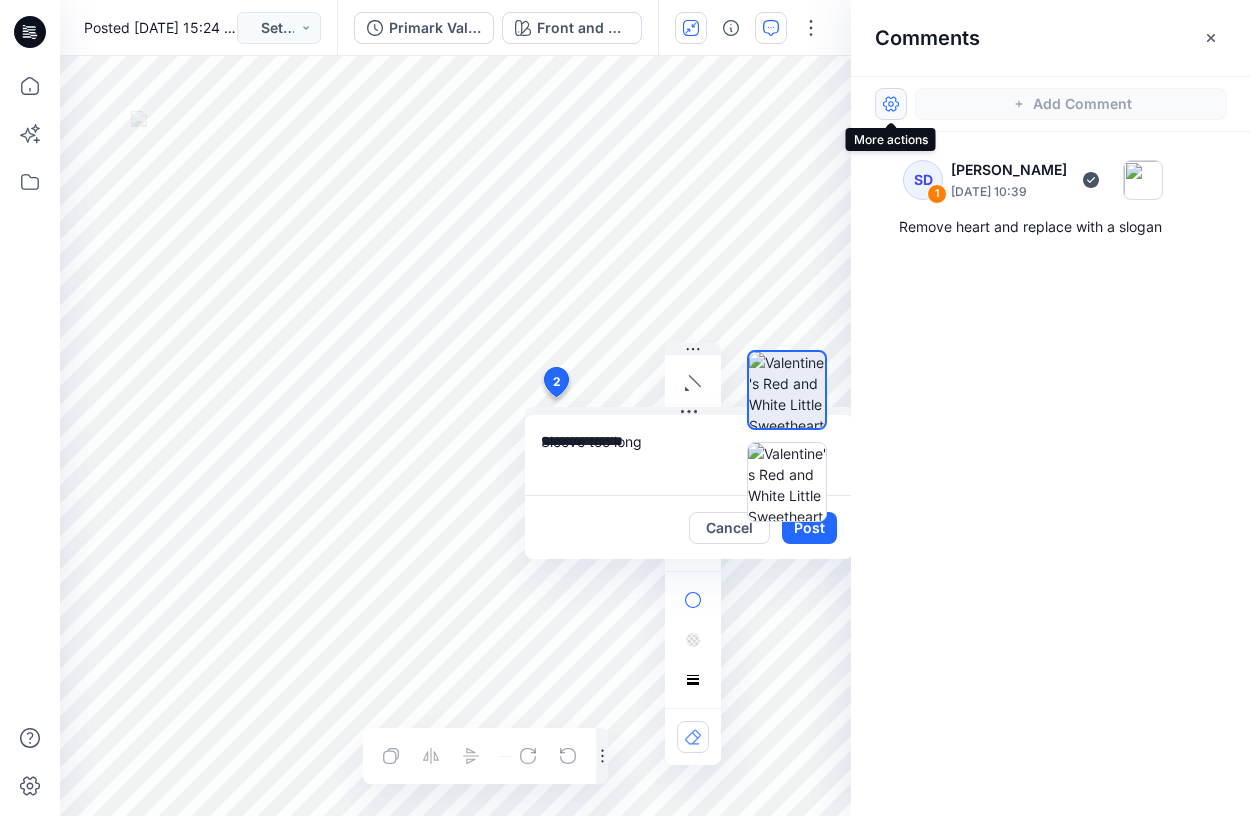 click at bounding box center (891, 104) 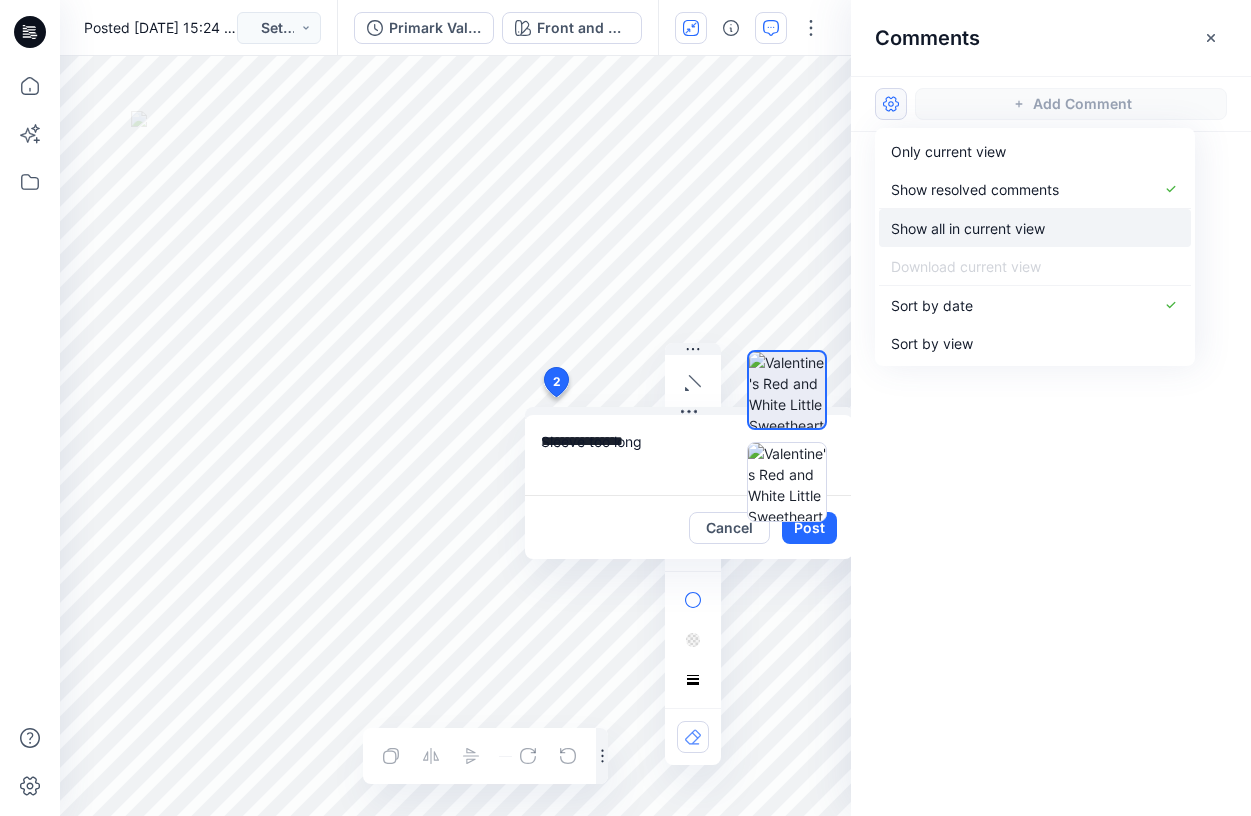click on "Show all in current view" at bounding box center (968, 228) 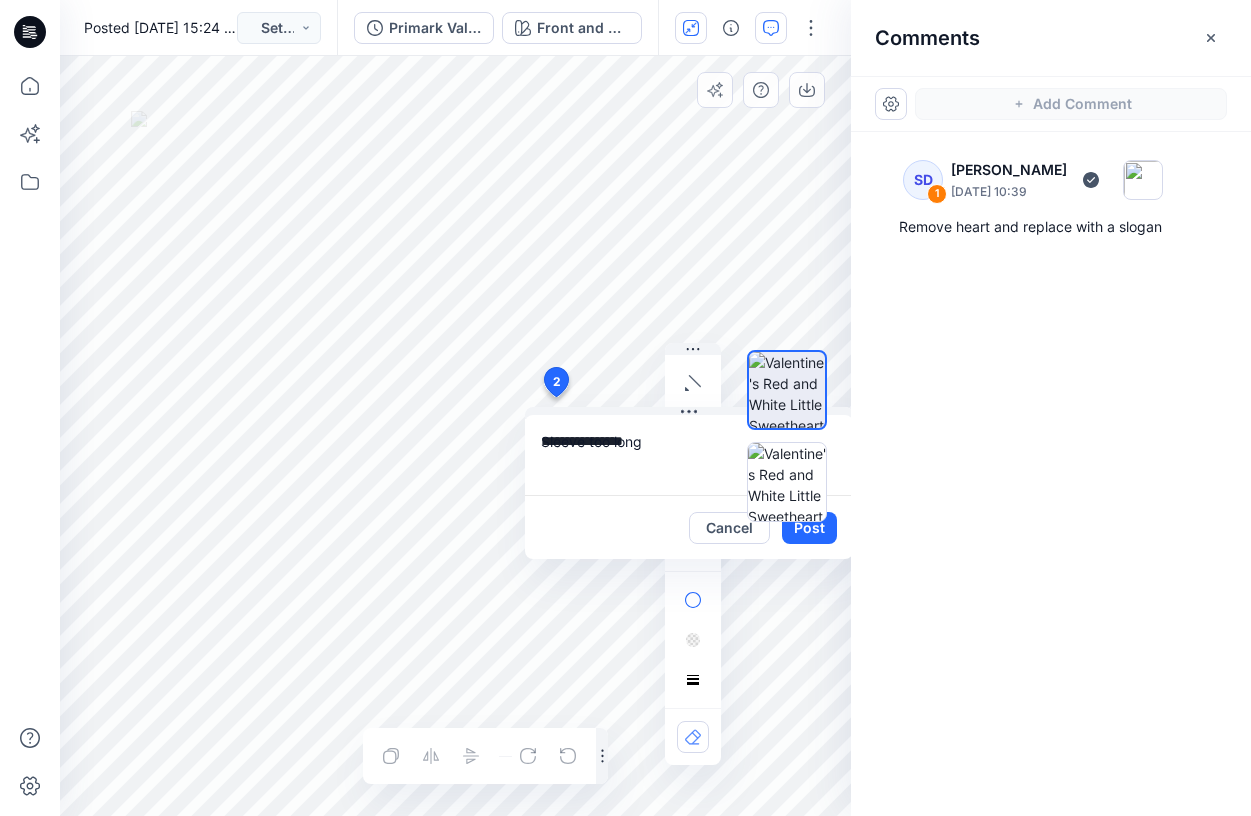 click at bounding box center [787, 436] 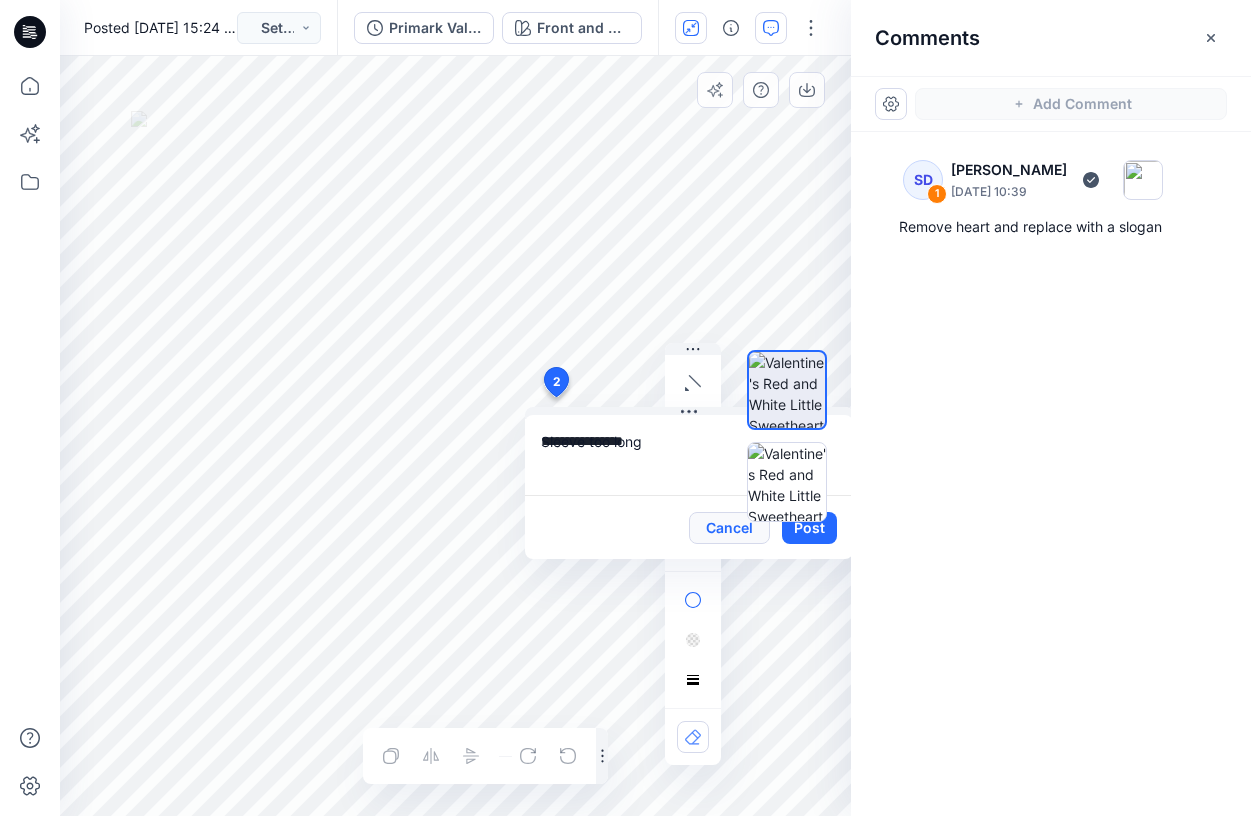 click on "Cancel" at bounding box center (729, 528) 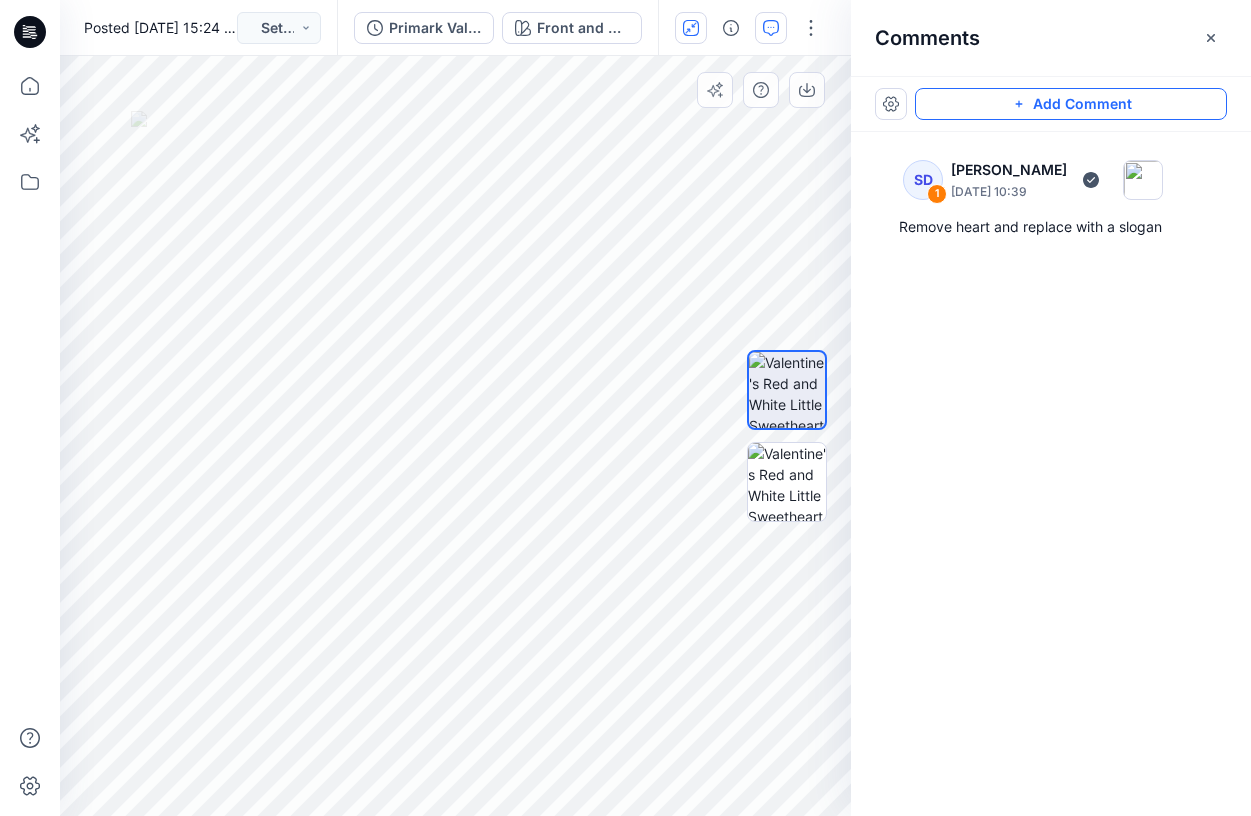 click on "Add Comment" at bounding box center [1071, 104] 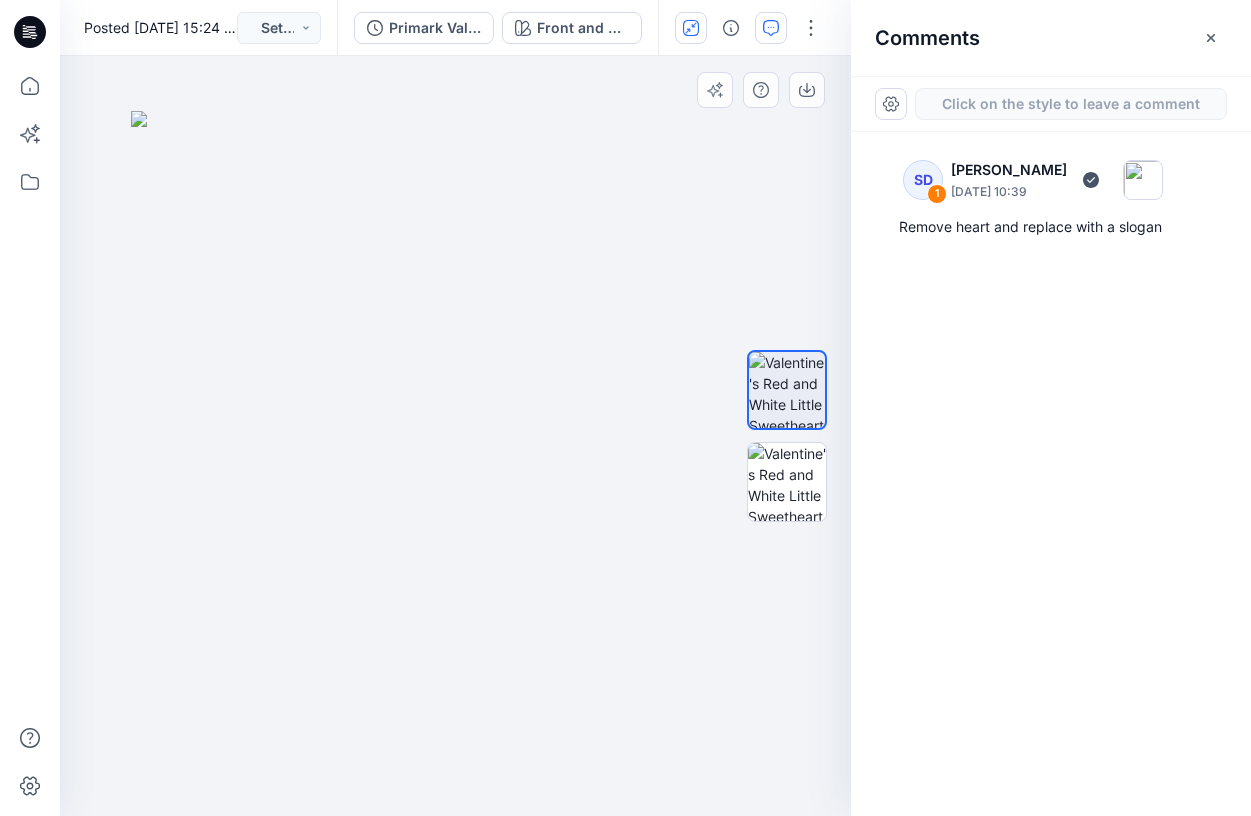 click on "2" at bounding box center (455, 436) 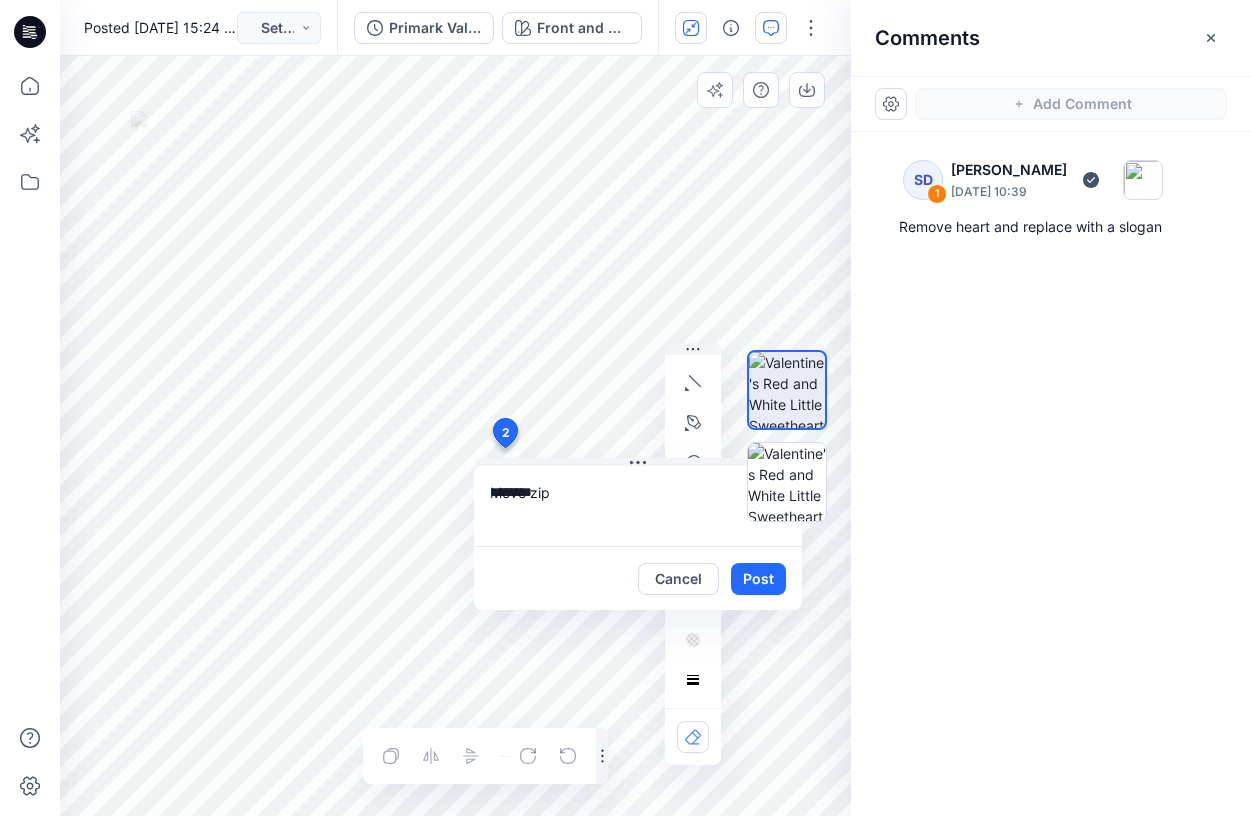 type on "********" 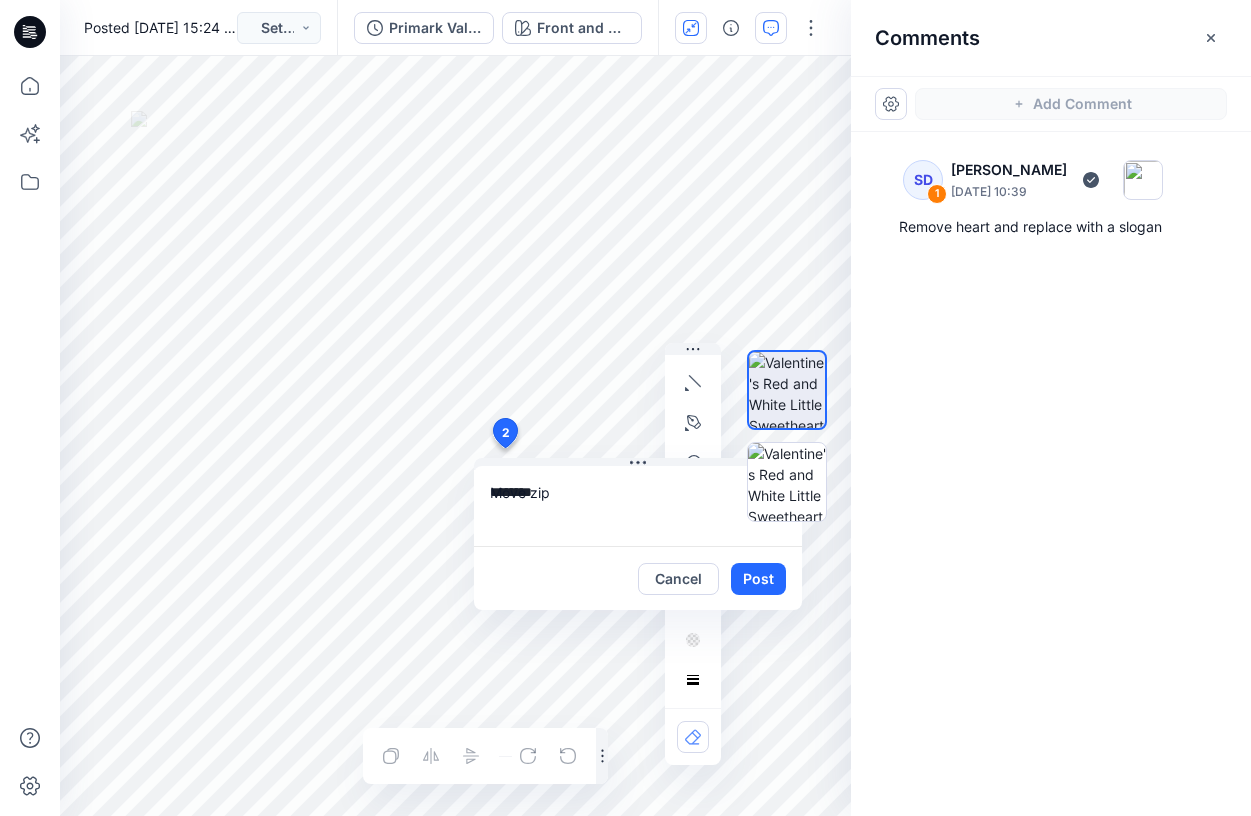 drag, startPoint x: 765, startPoint y: 585, endPoint x: 720, endPoint y: 585, distance: 45 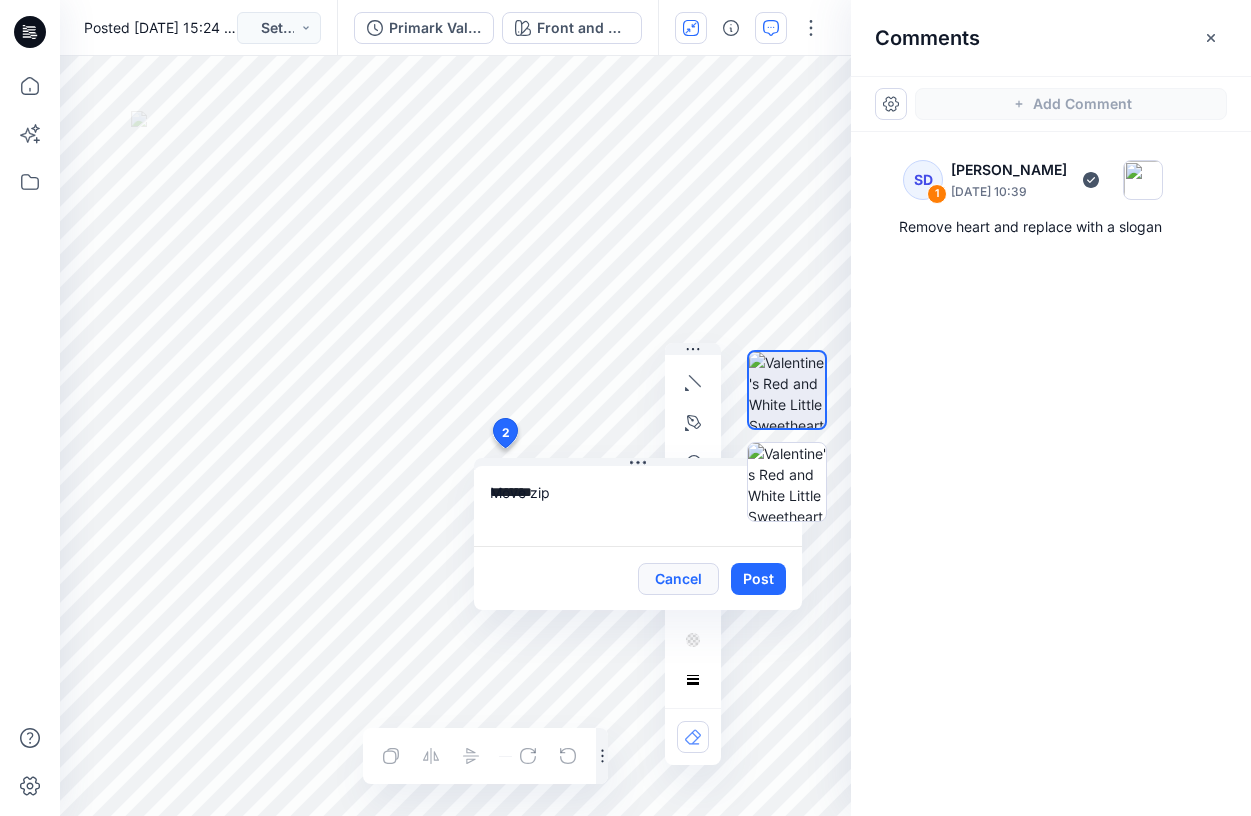 click on "Cancel" at bounding box center [678, 579] 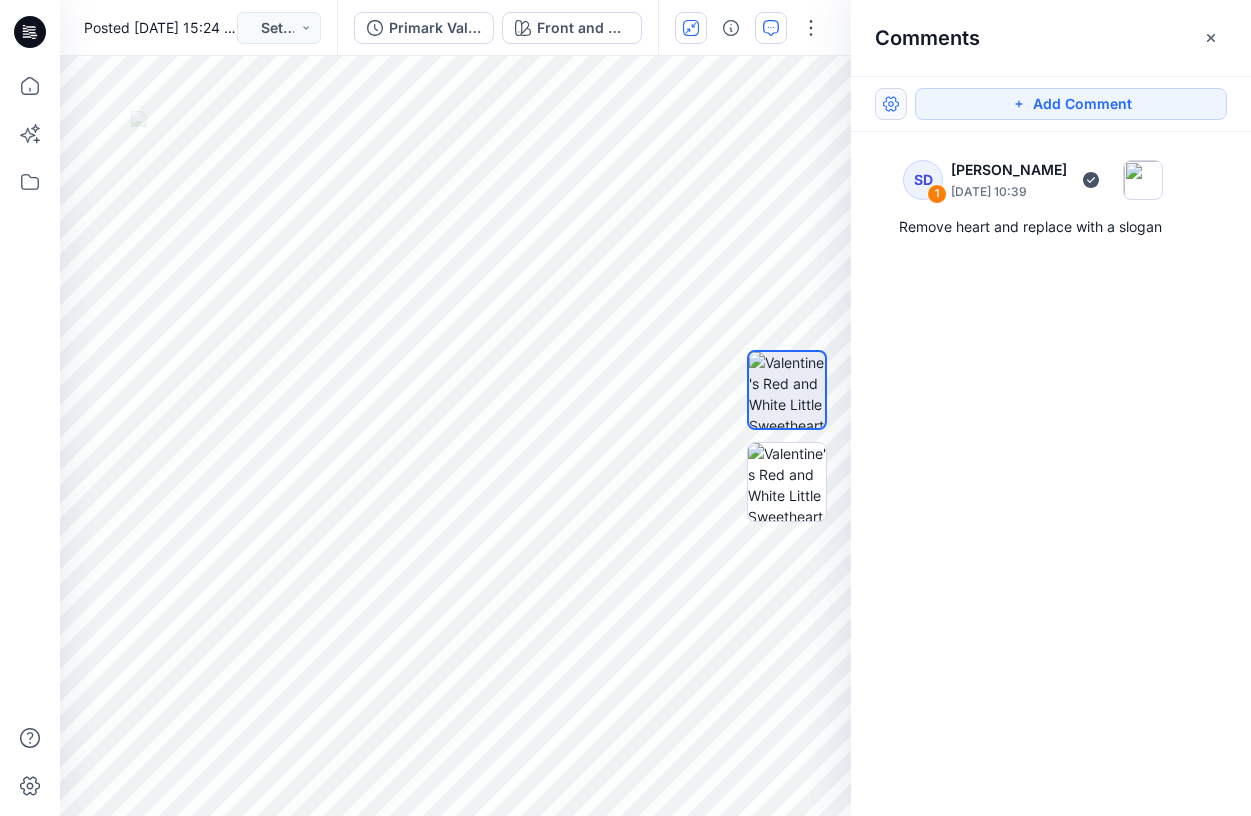 click at bounding box center [891, 104] 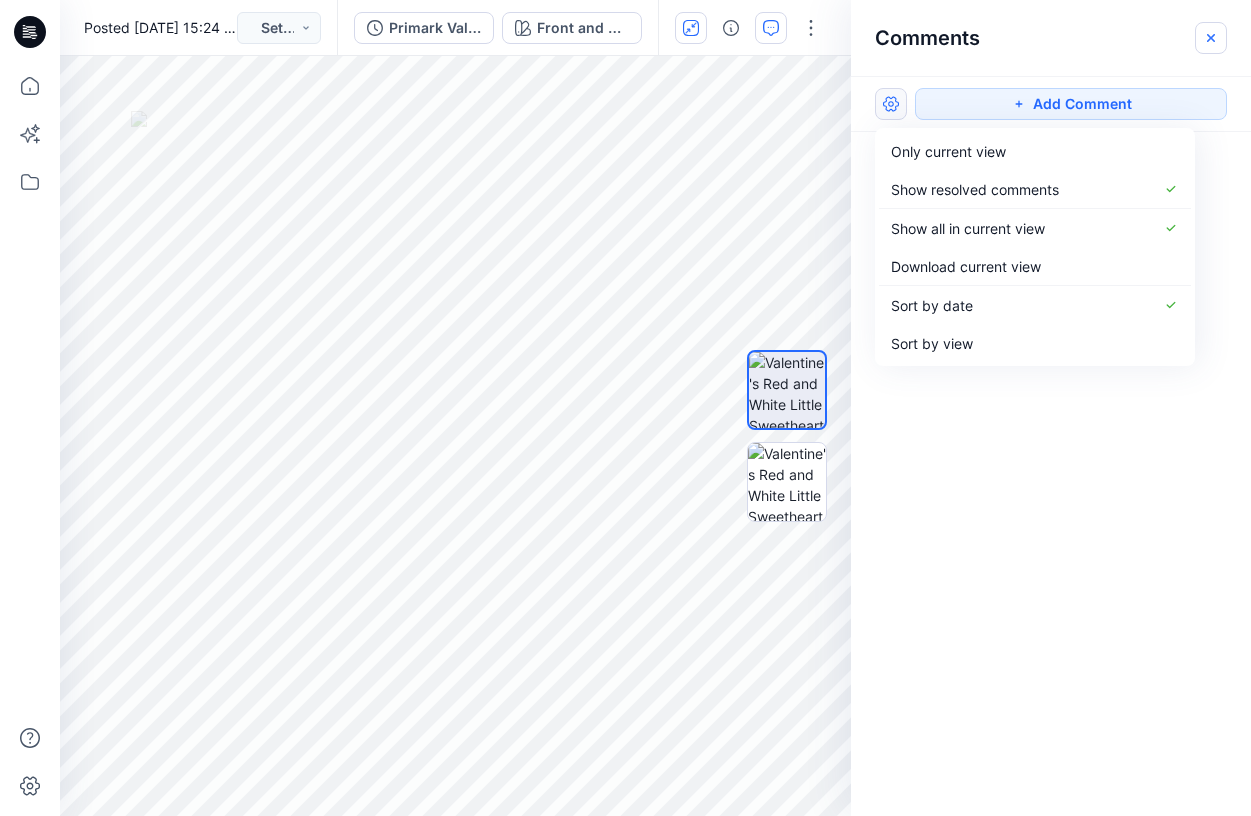 click at bounding box center [1211, 38] 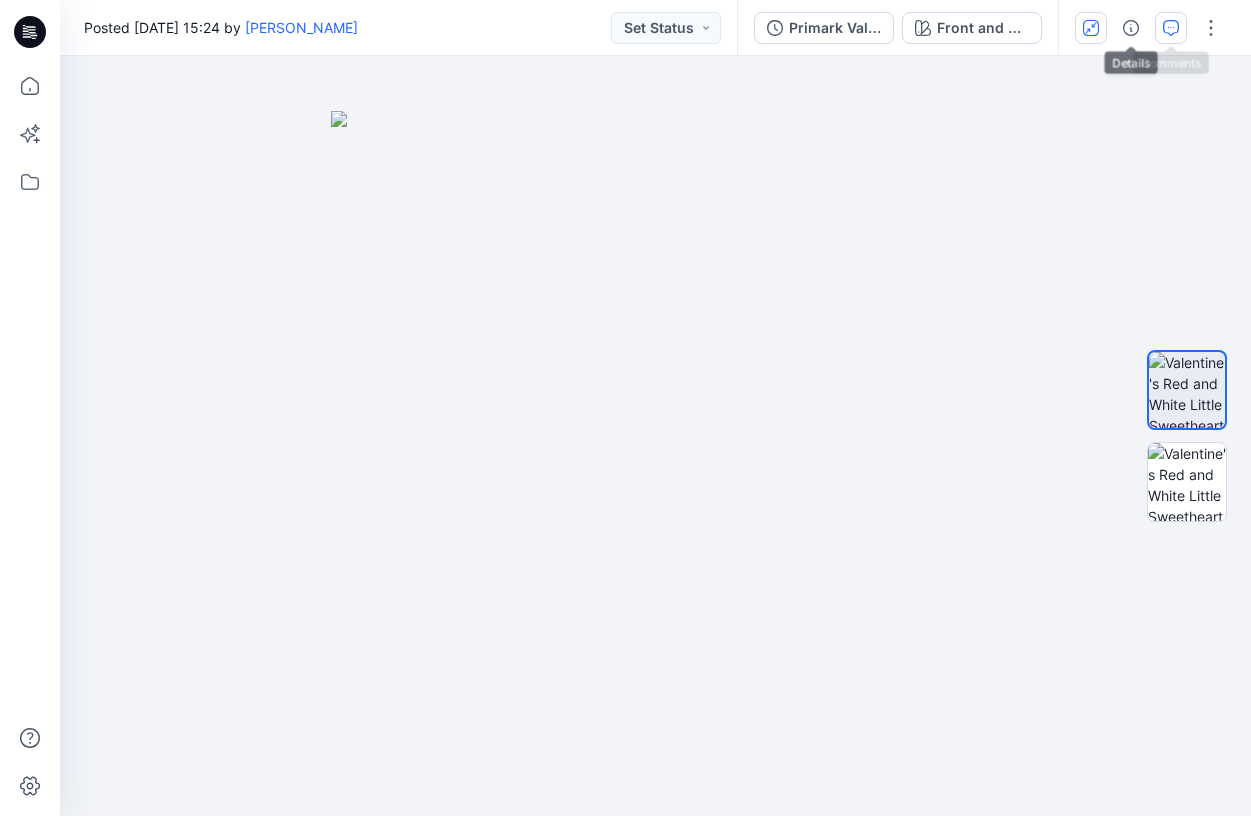 click at bounding box center (1171, 28) 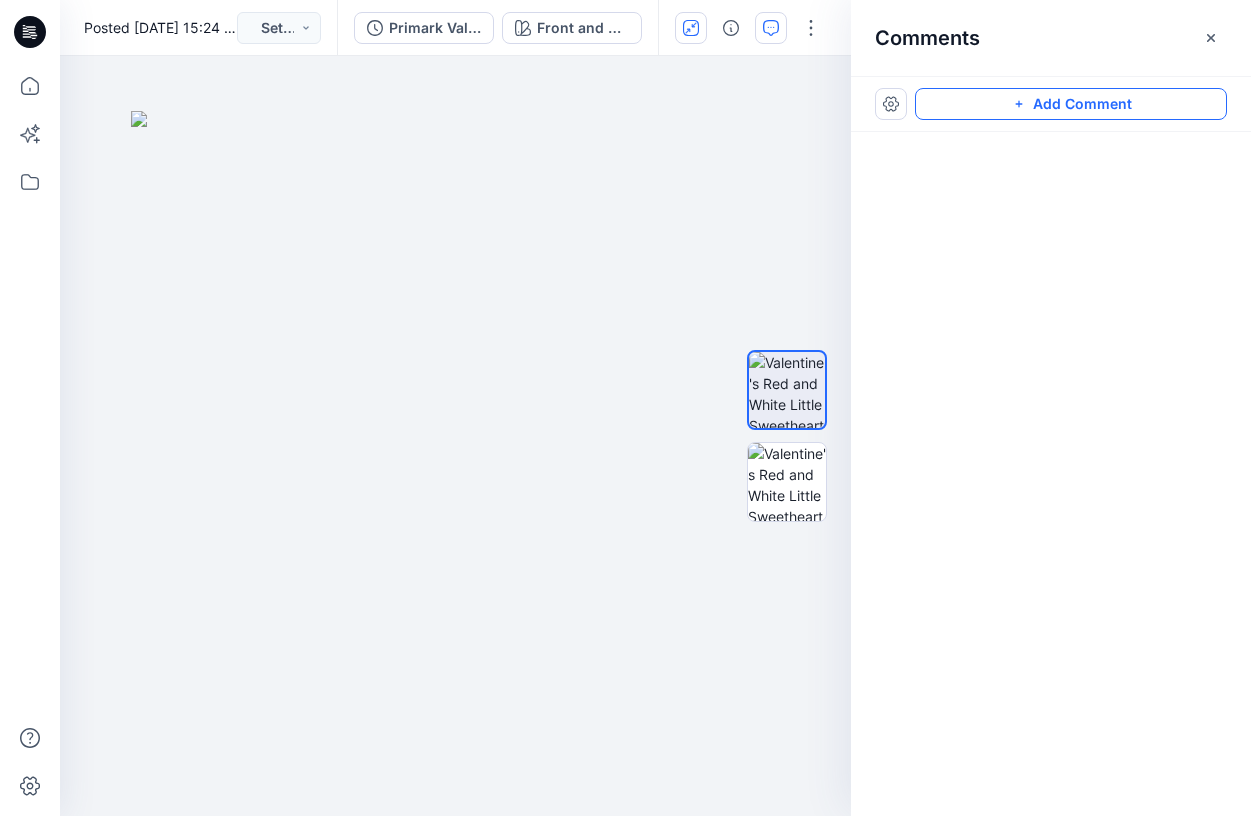click on "Add Comment" at bounding box center (1071, 104) 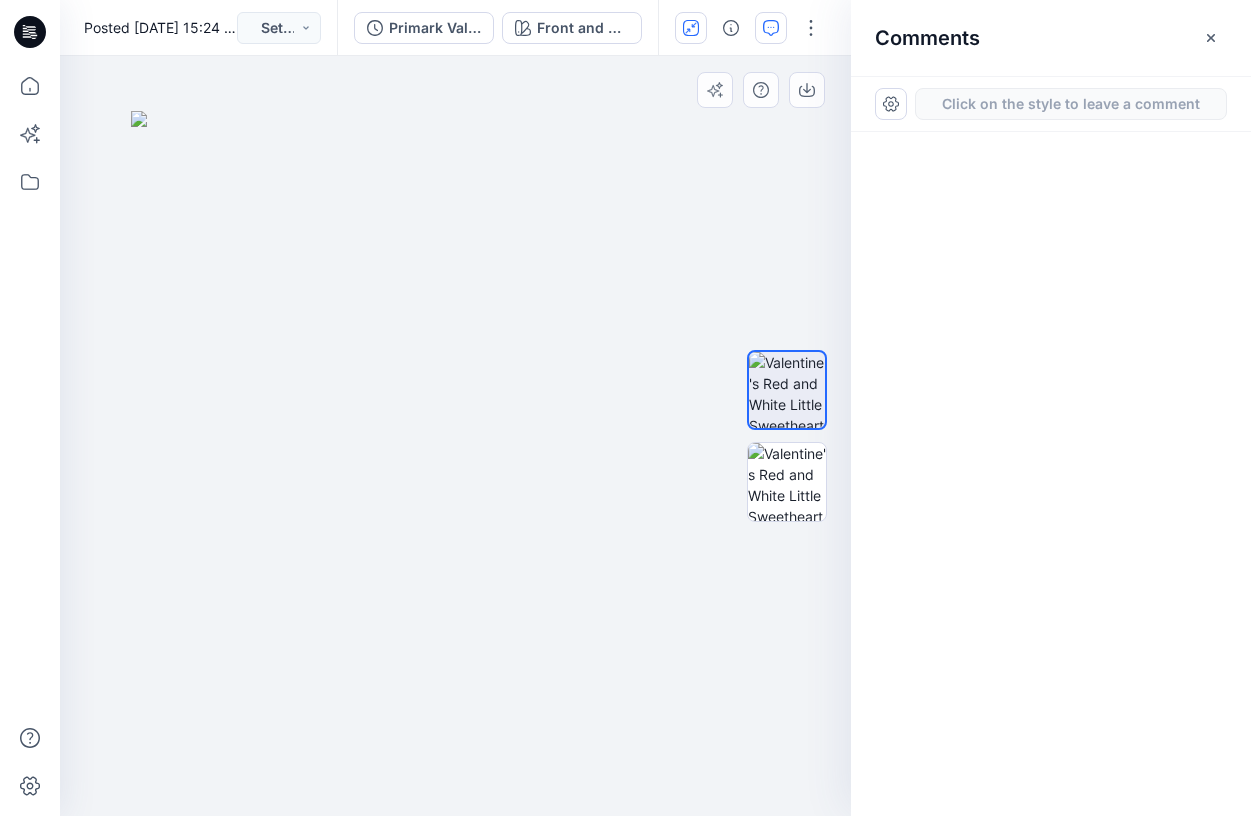 click on "2" at bounding box center (455, 436) 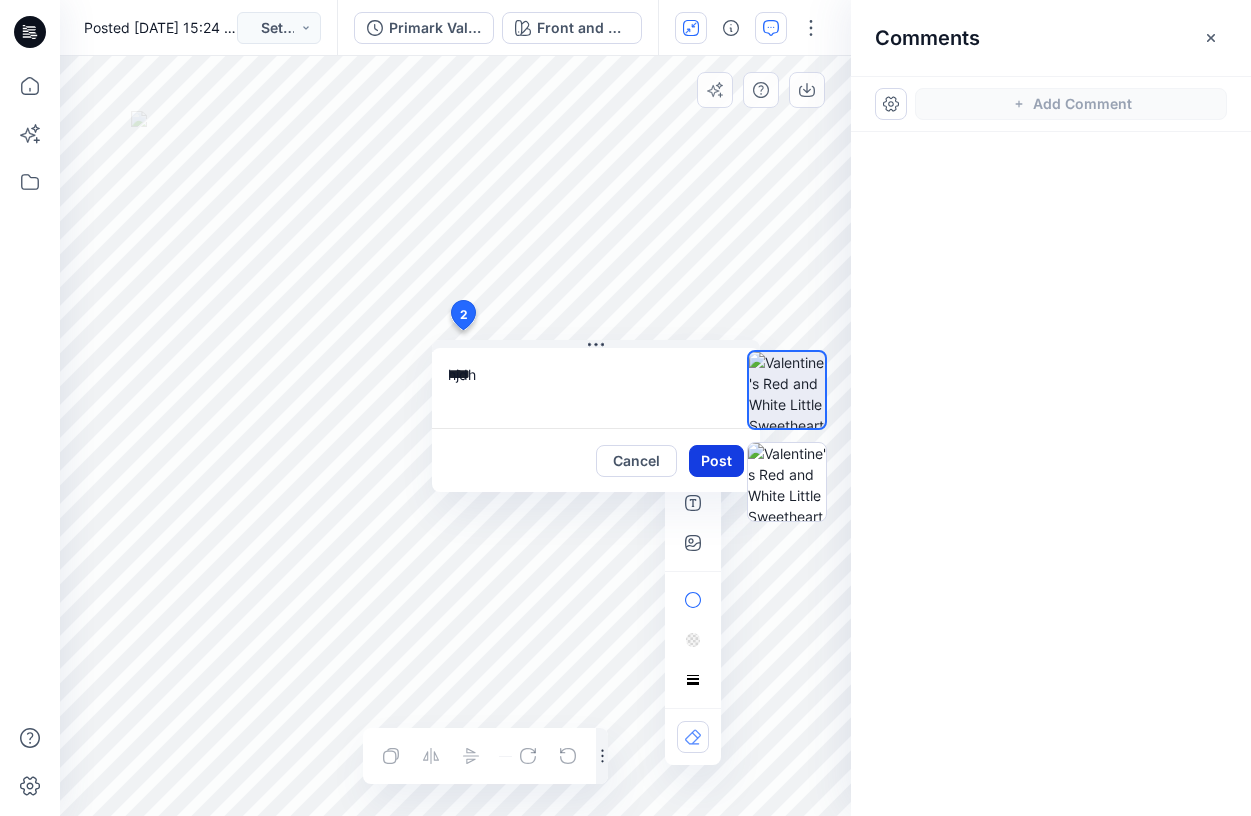 type on "****" 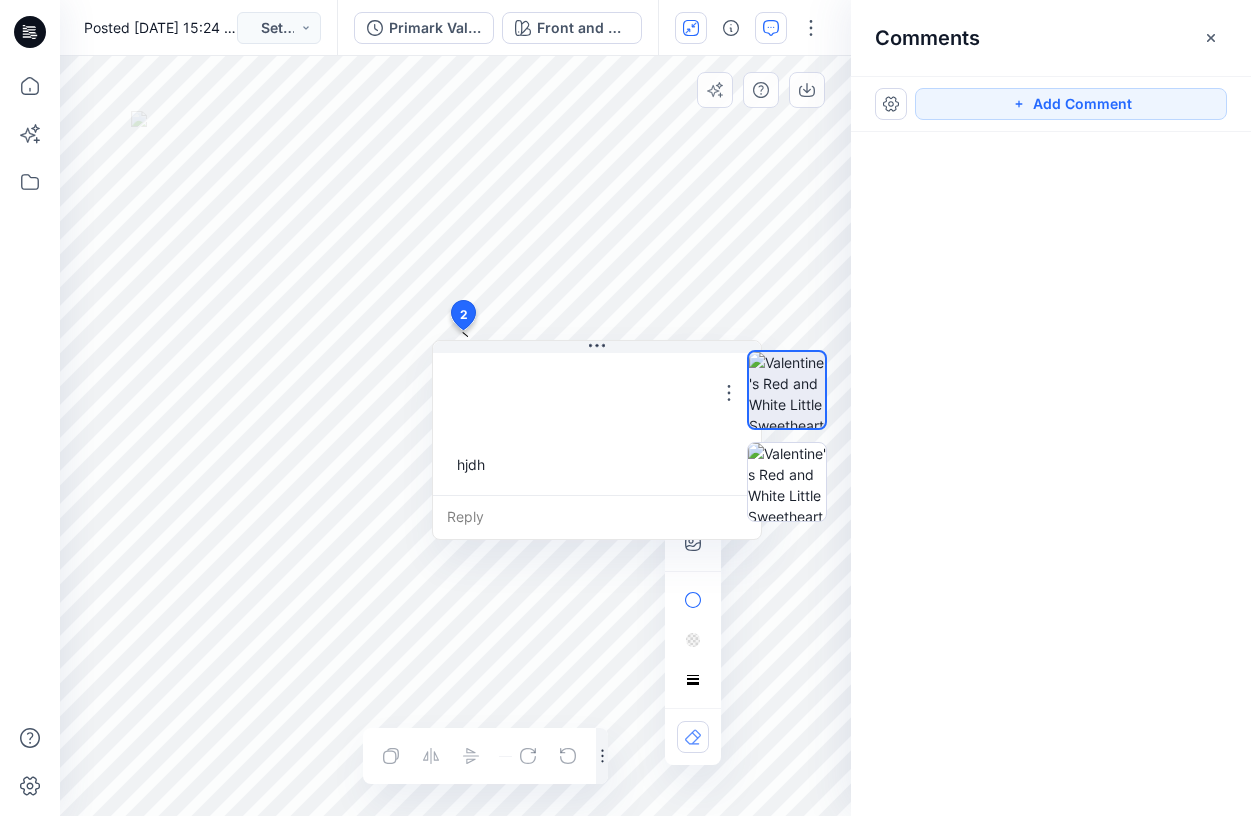 click on "hjdh" at bounding box center (597, 464) 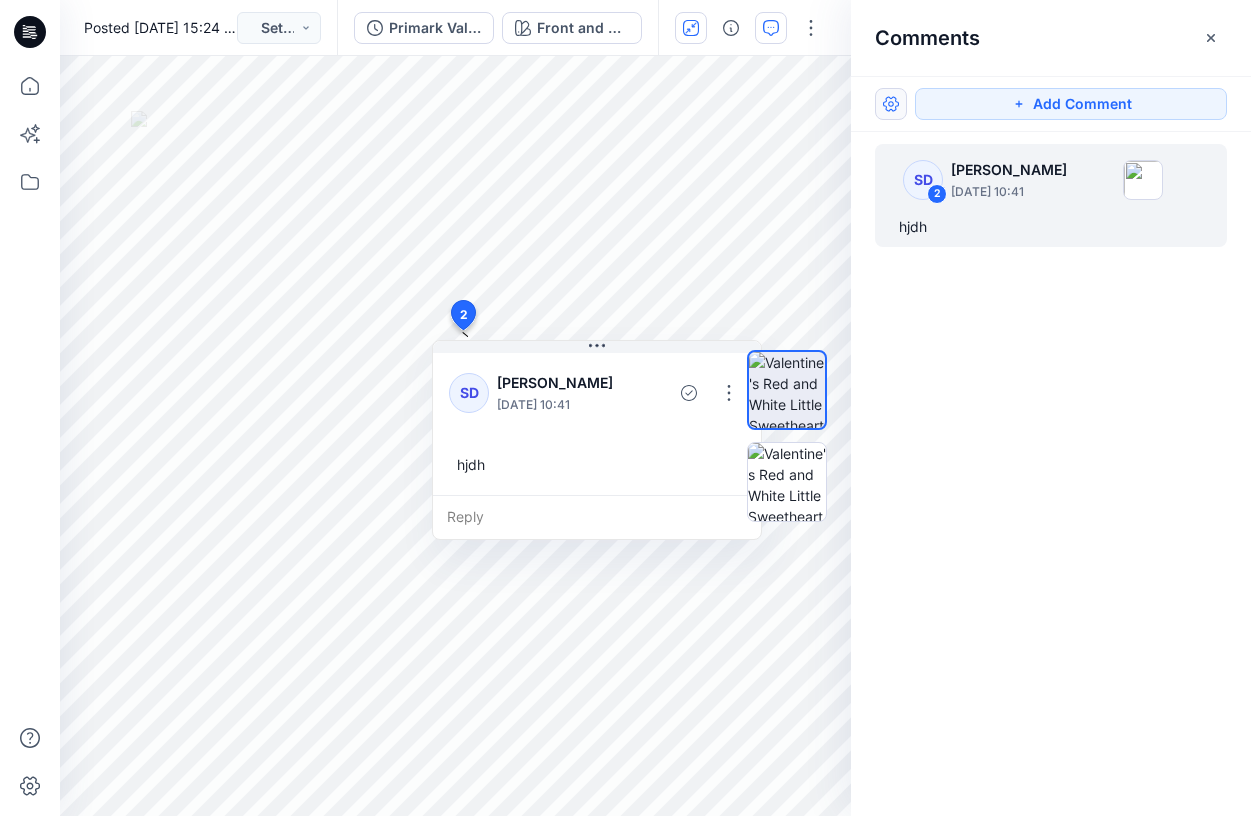 click at bounding box center [891, 104] 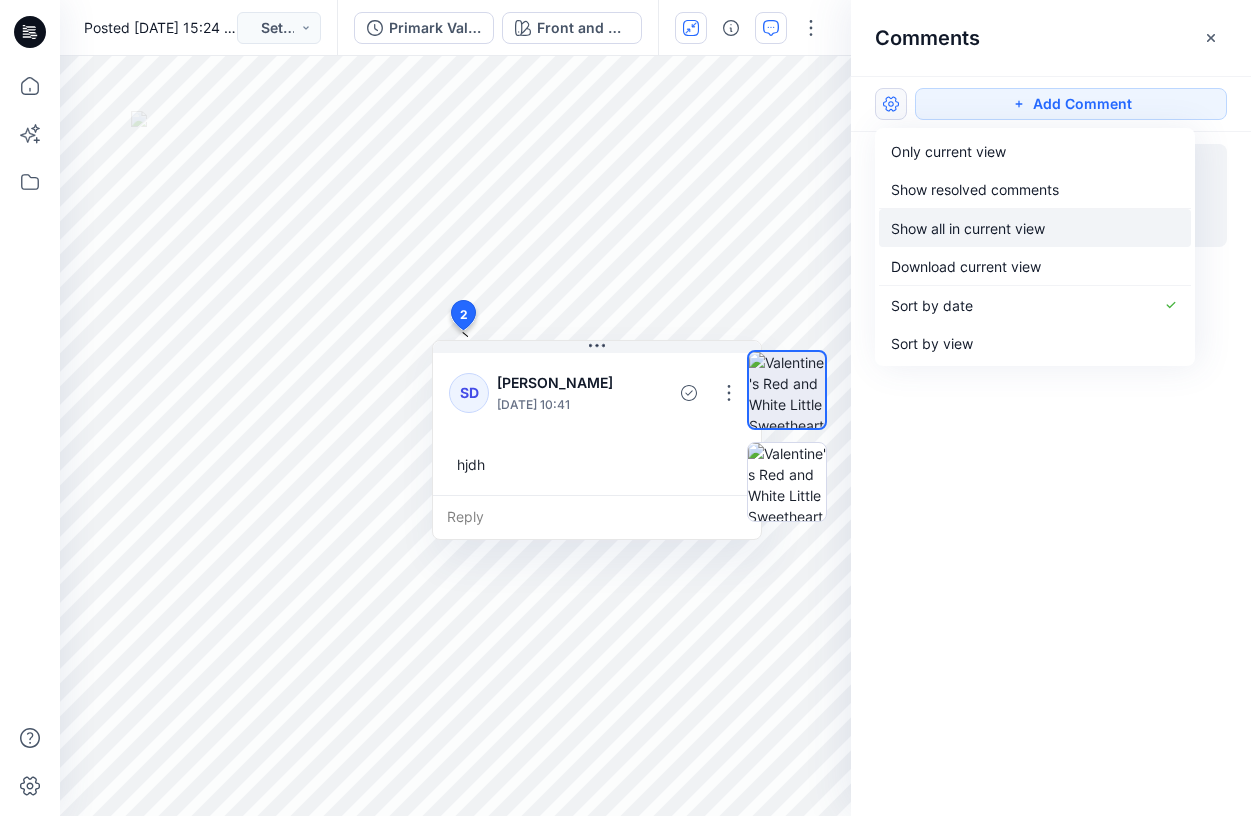 click on "Show all in current view" at bounding box center (968, 228) 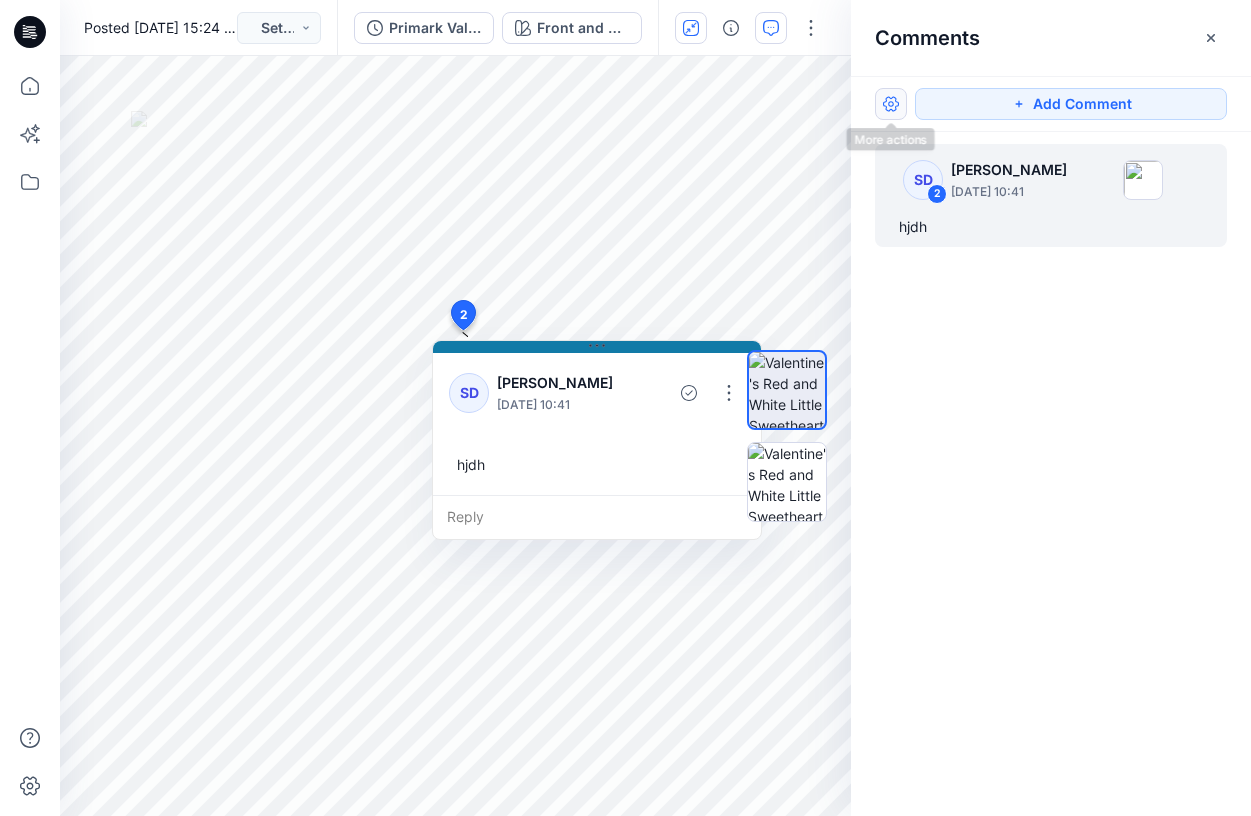 click at bounding box center (891, 104) 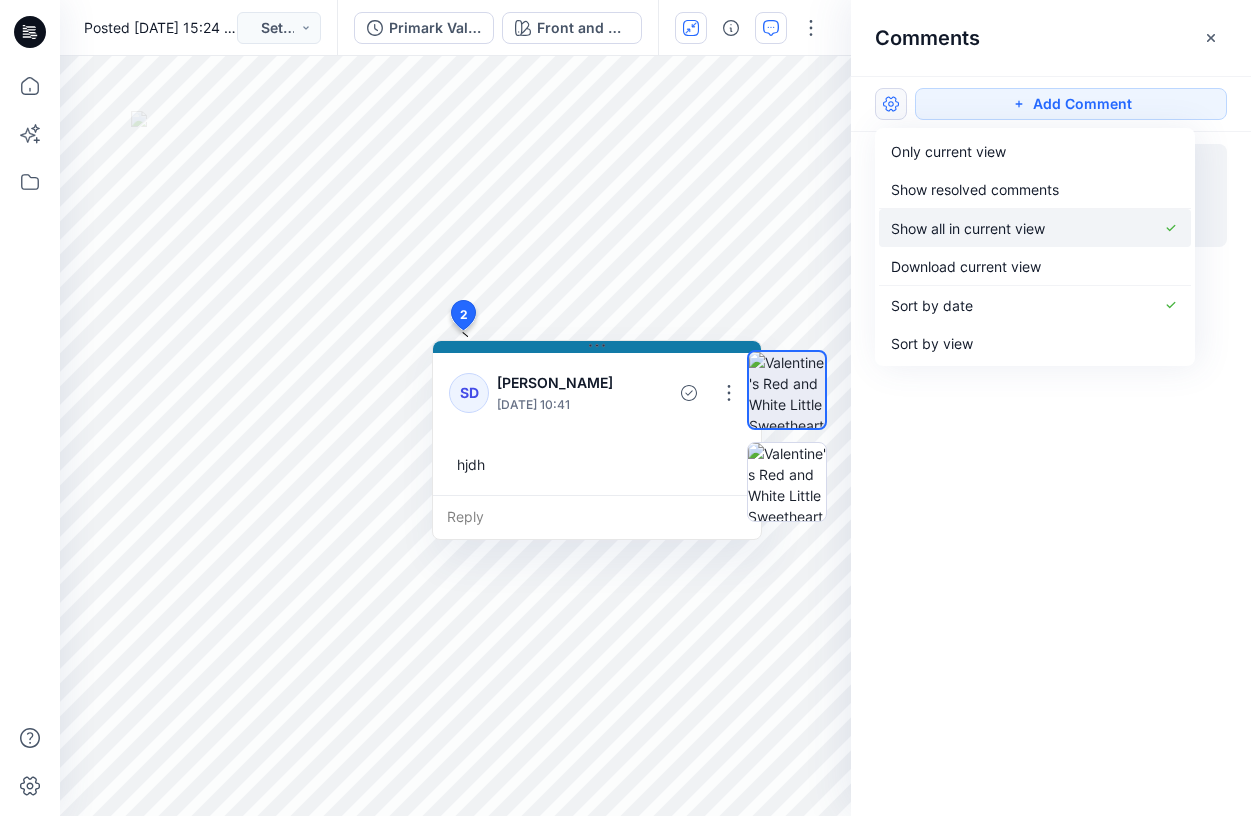 click on "Show all in current view" at bounding box center [968, 228] 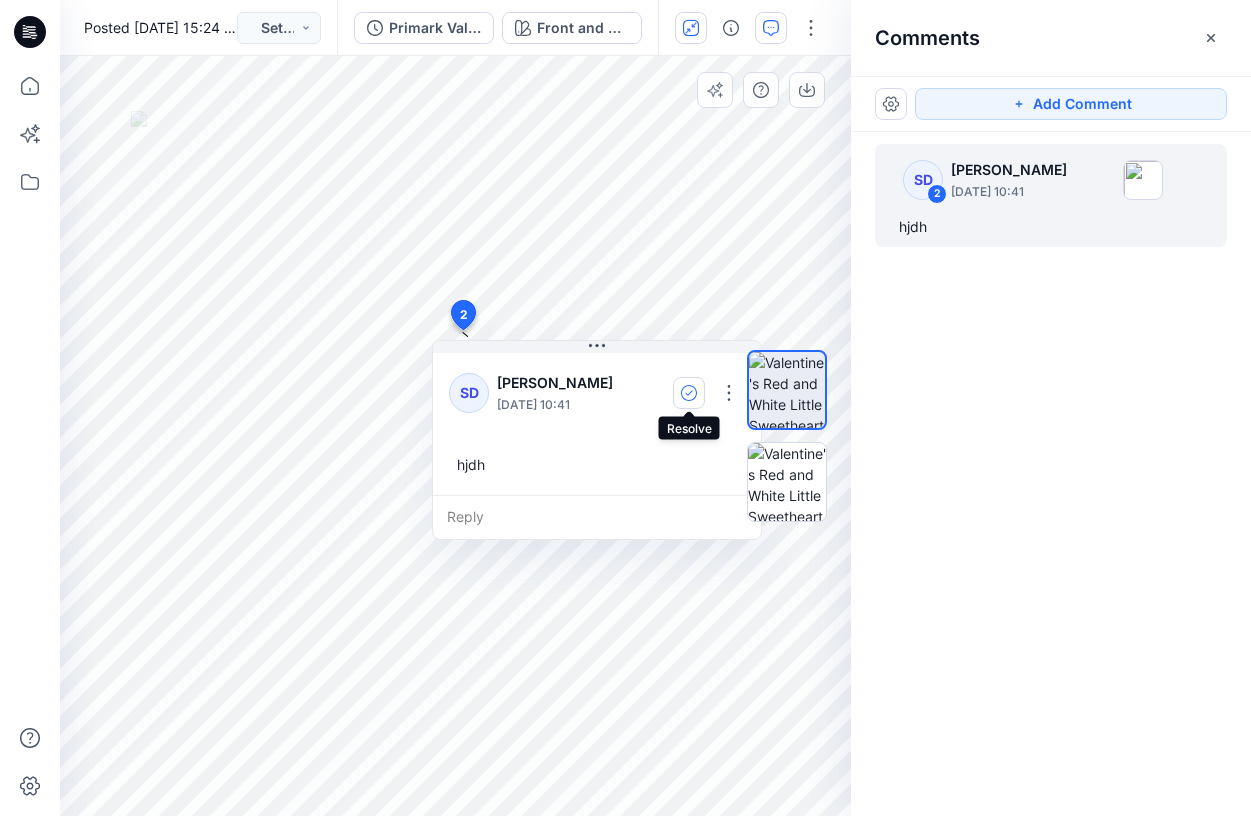click 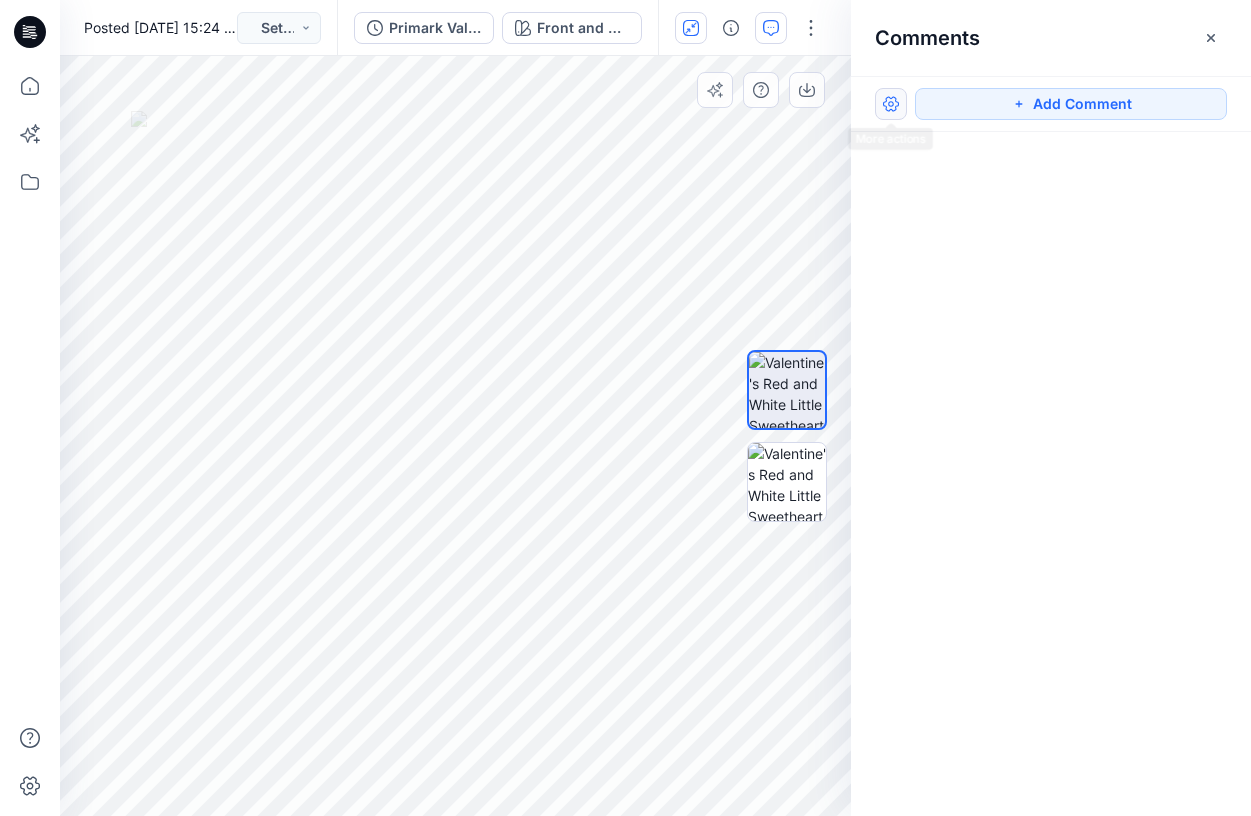click at bounding box center [891, 104] 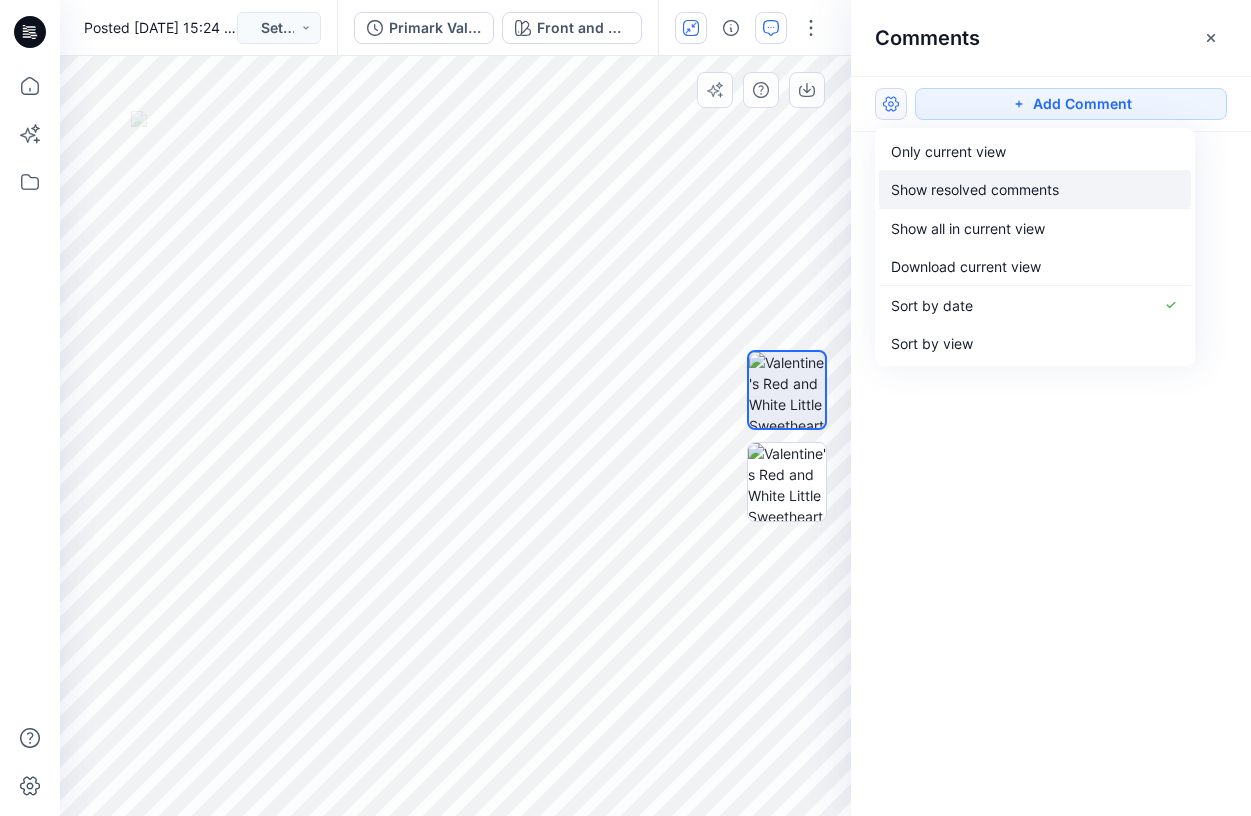click on "Show resolved comments" at bounding box center [975, 189] 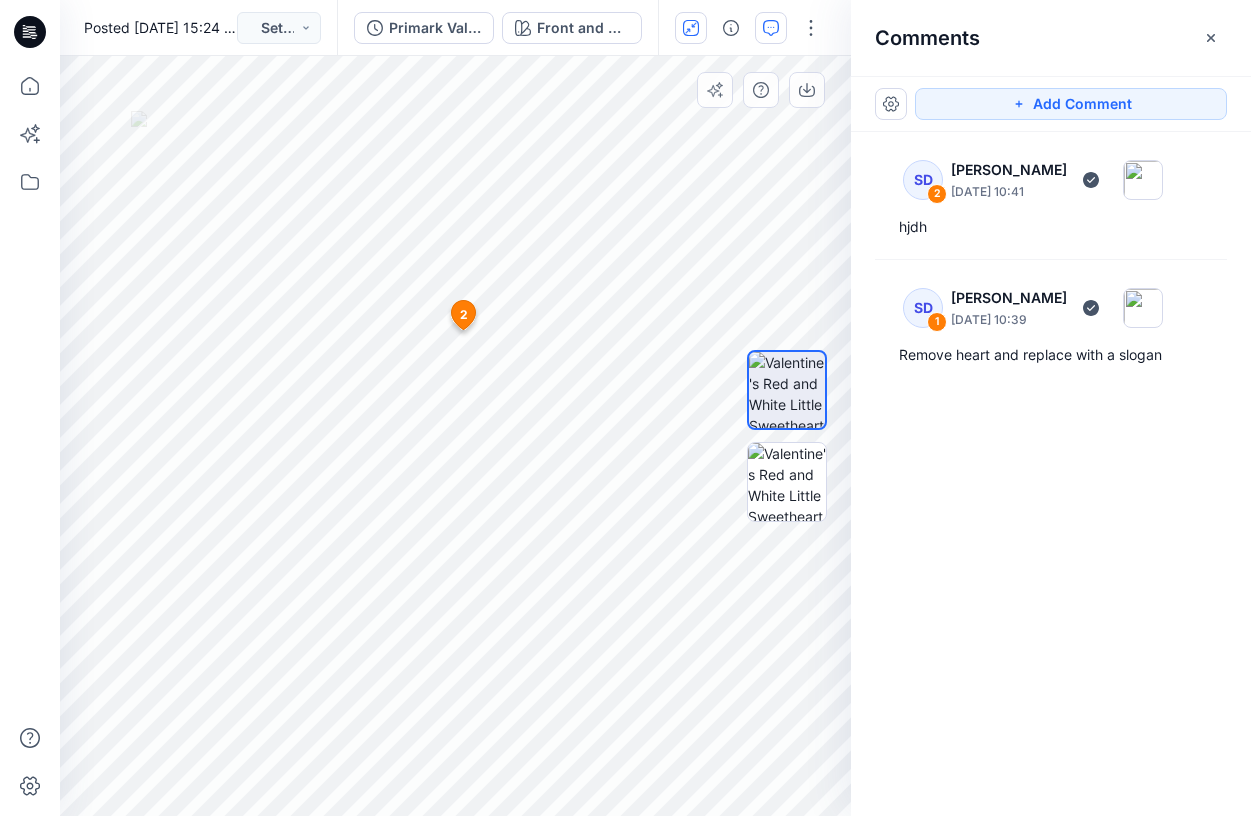 scroll, scrollTop: 0, scrollLeft: 0, axis: both 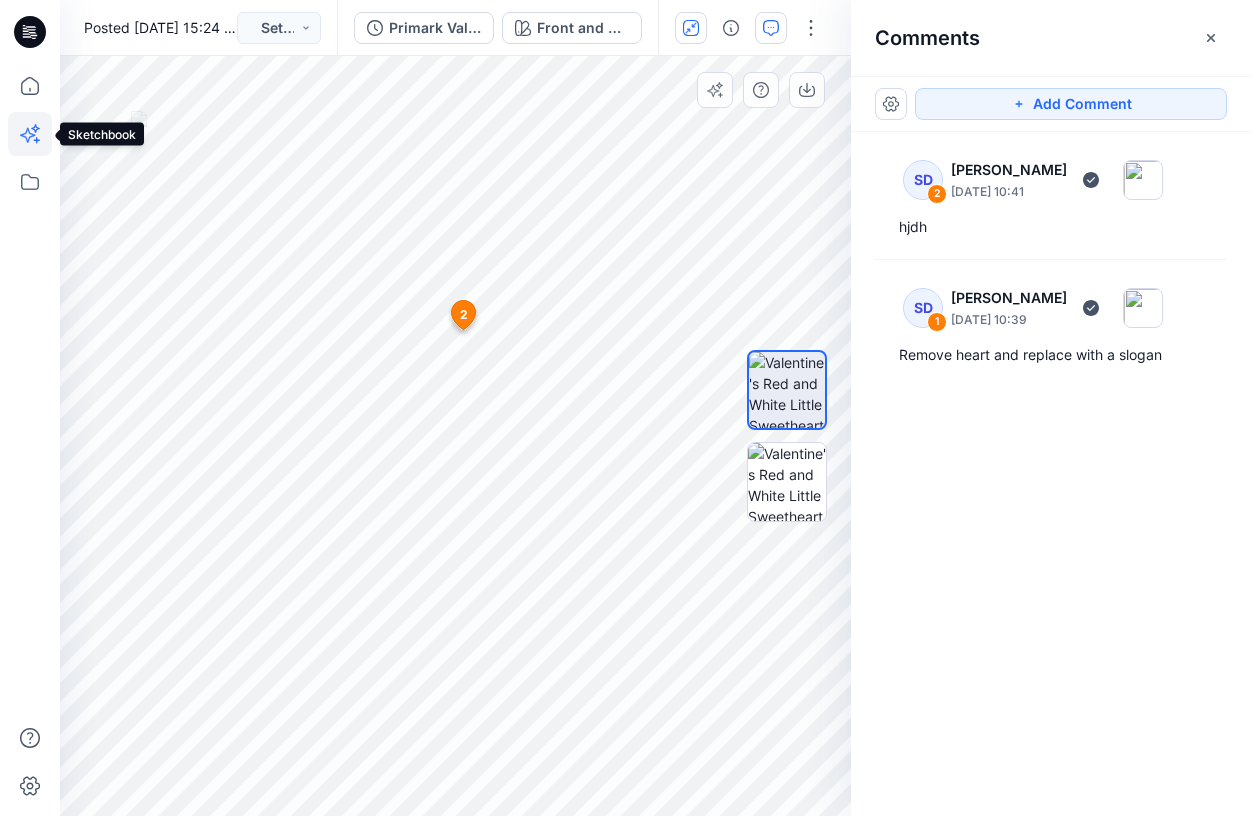 click 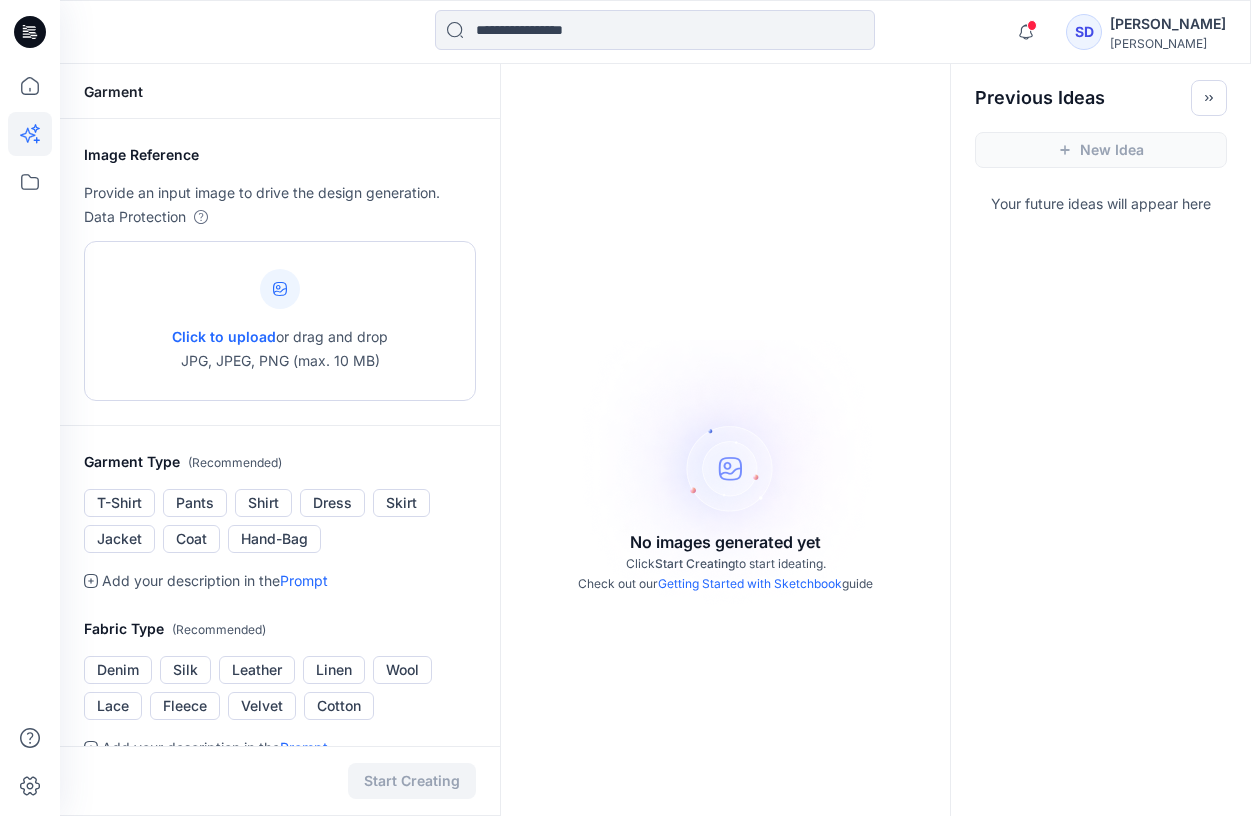 scroll, scrollTop: 0, scrollLeft: 0, axis: both 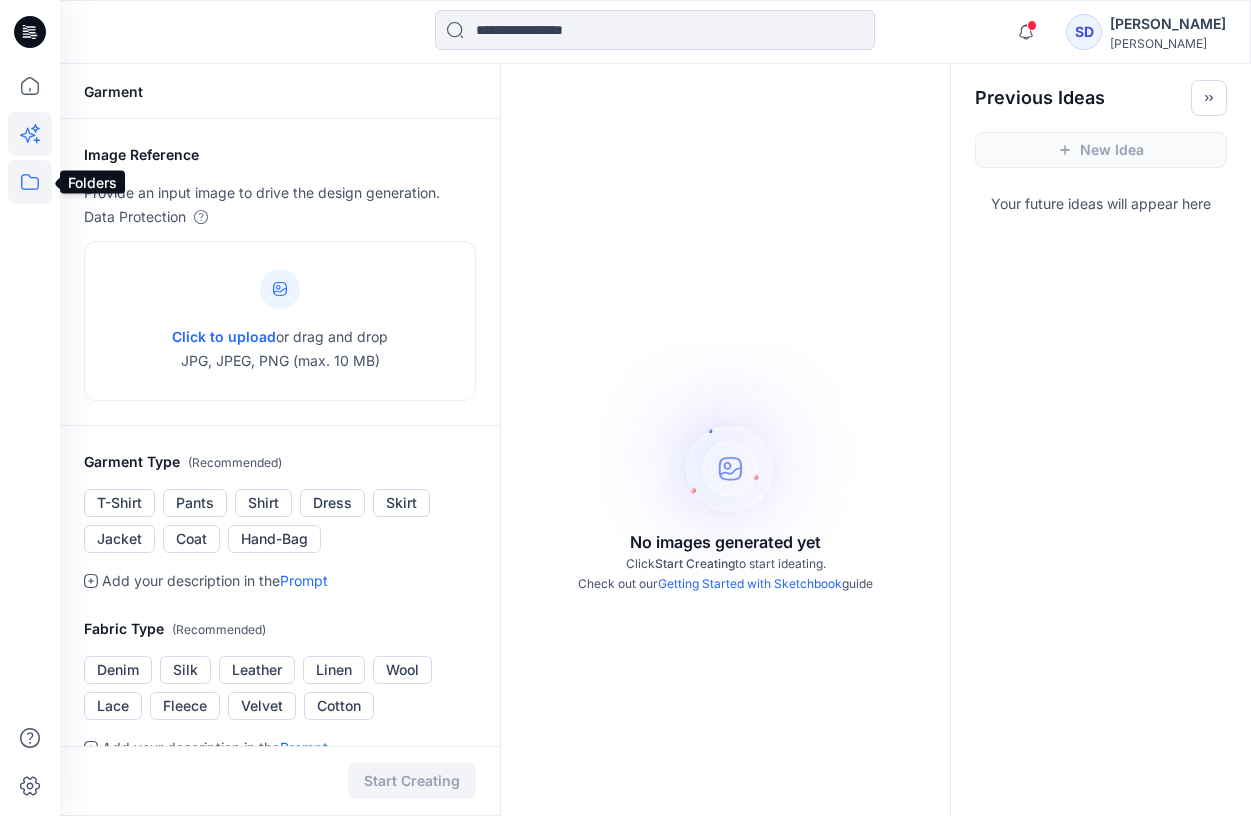 click 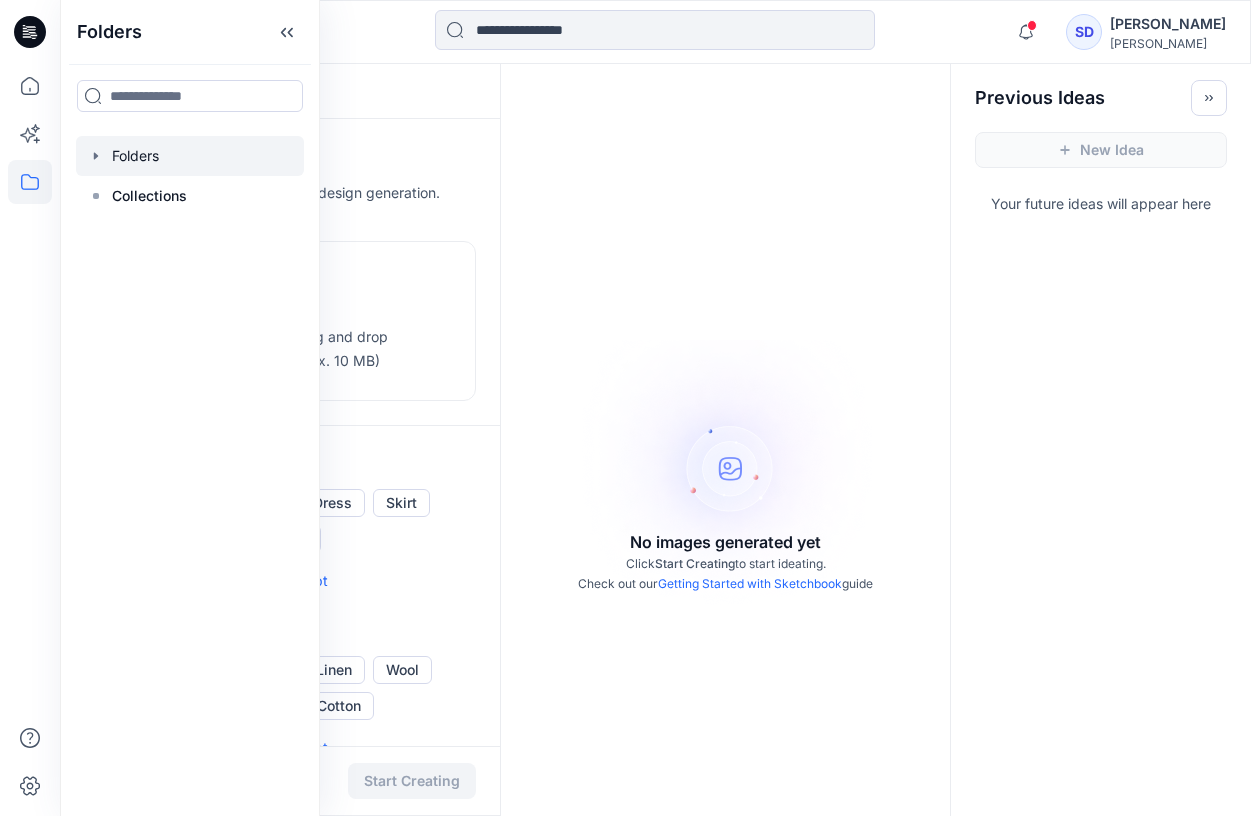 click at bounding box center [190, 156] 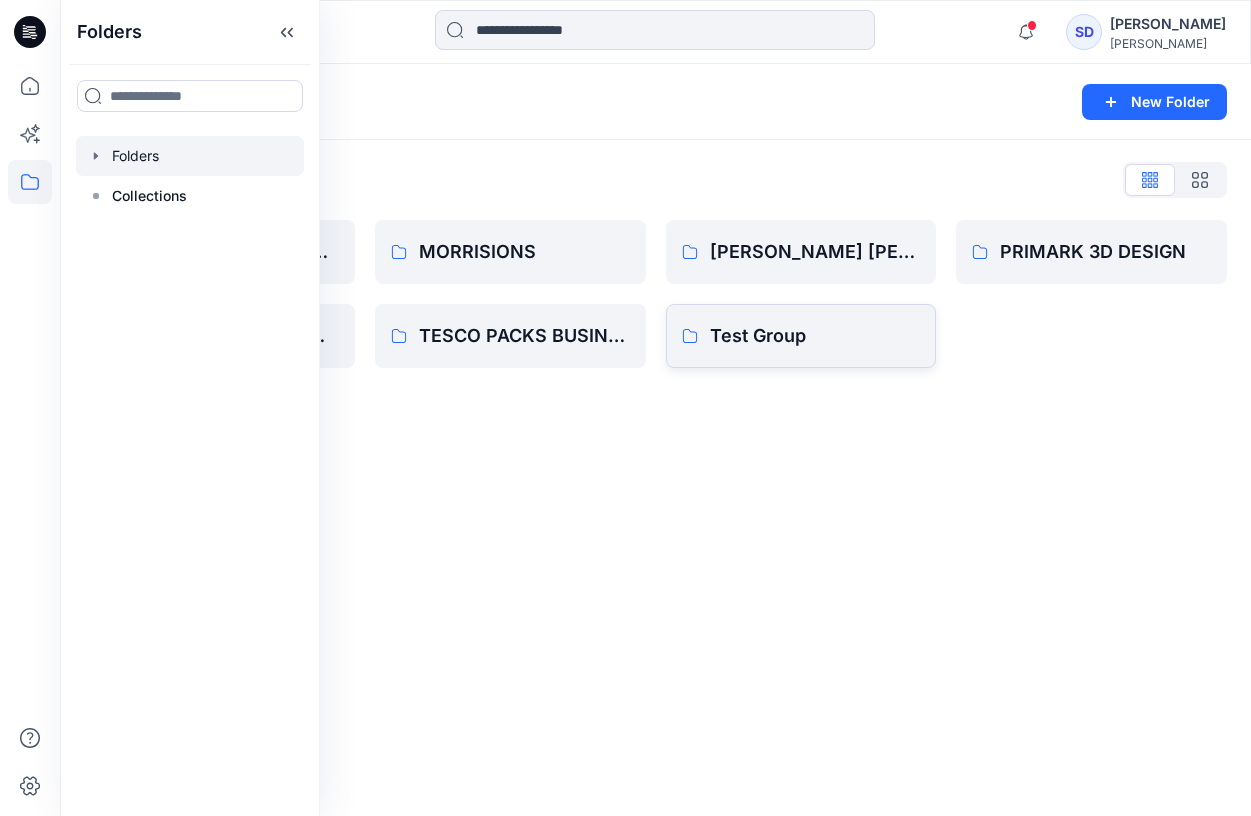 click on "Test Group" at bounding box center (815, 336) 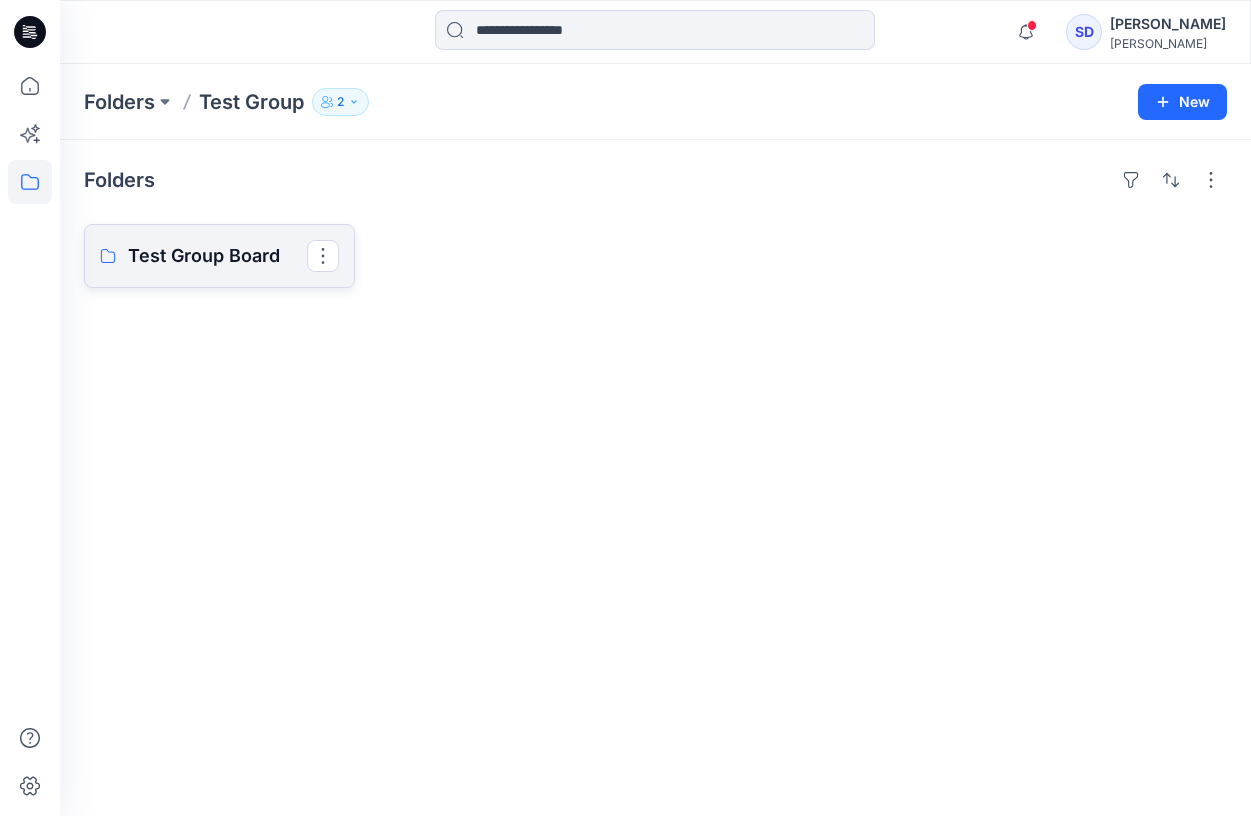 click on "Test Group Board" at bounding box center [217, 256] 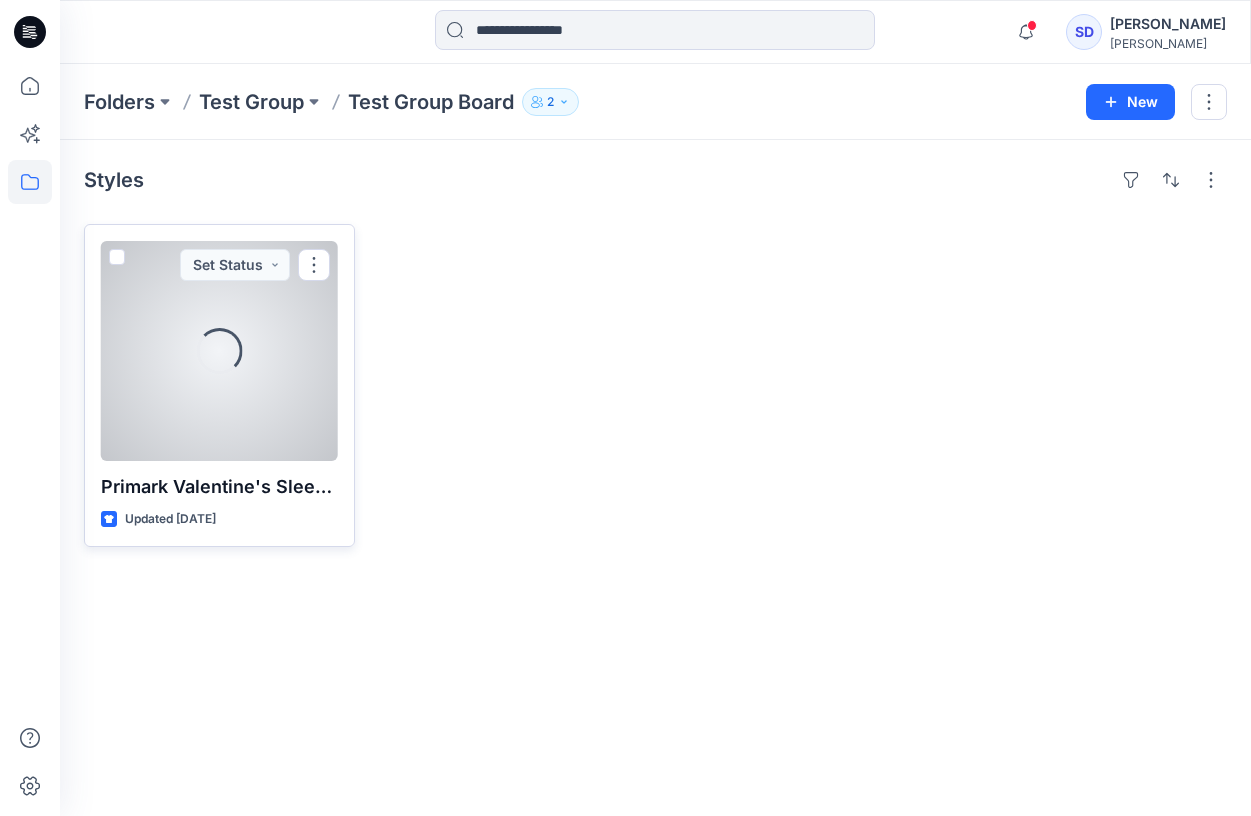 click on "Loading..." at bounding box center [219, 351] 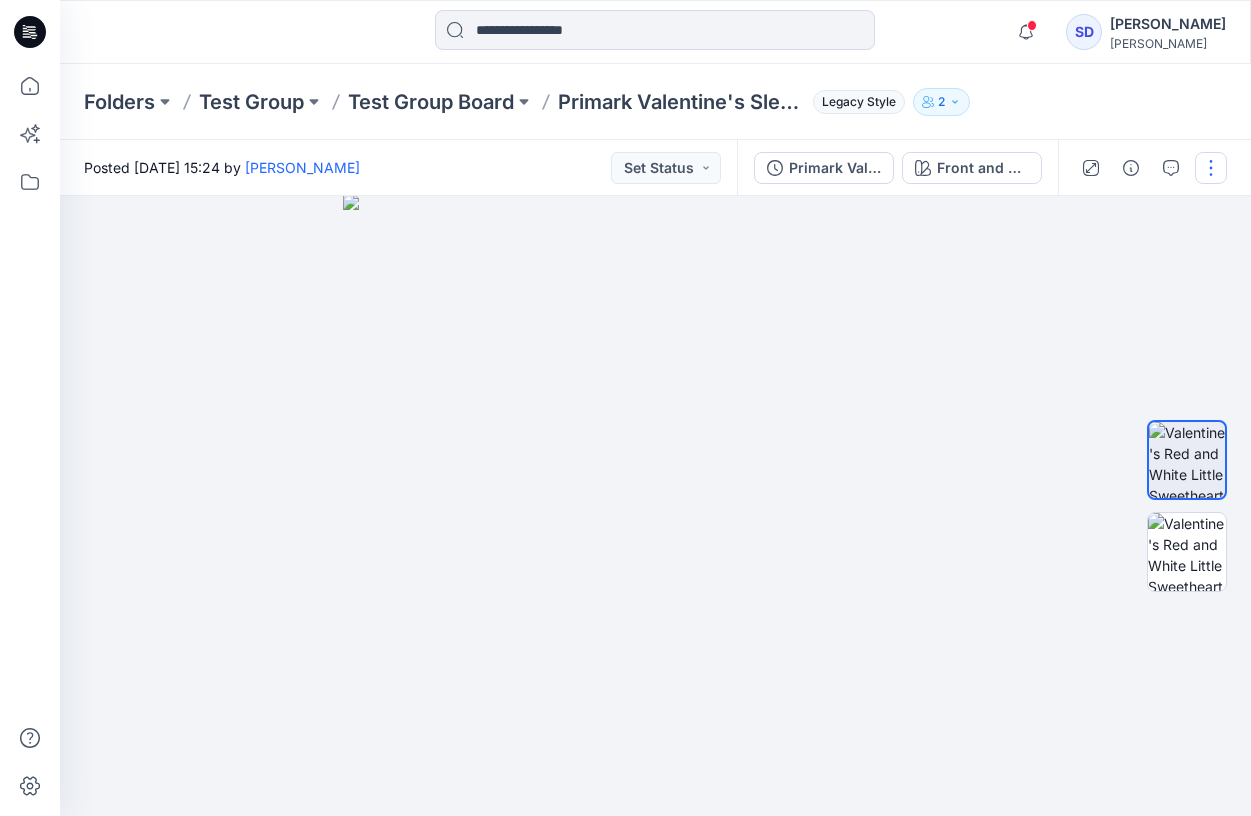 click at bounding box center [1211, 168] 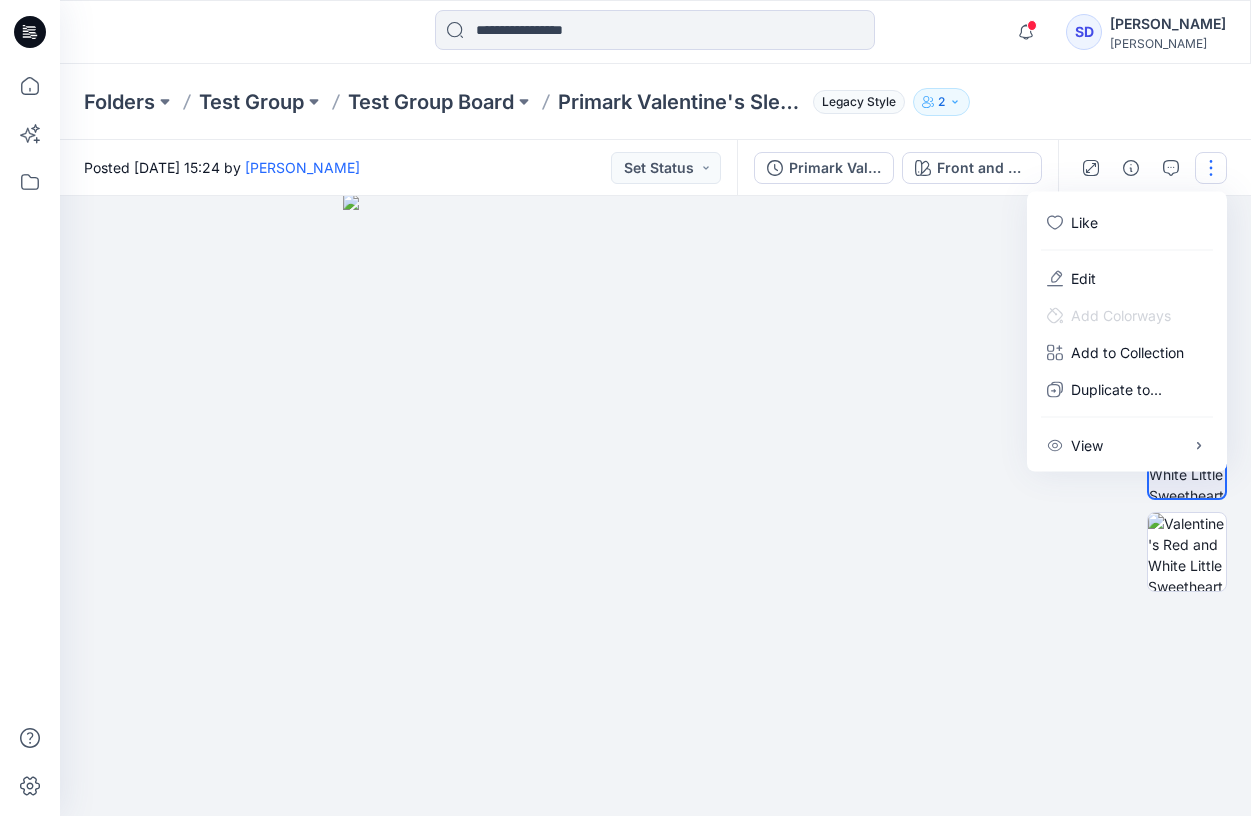 click at bounding box center (655, 506) 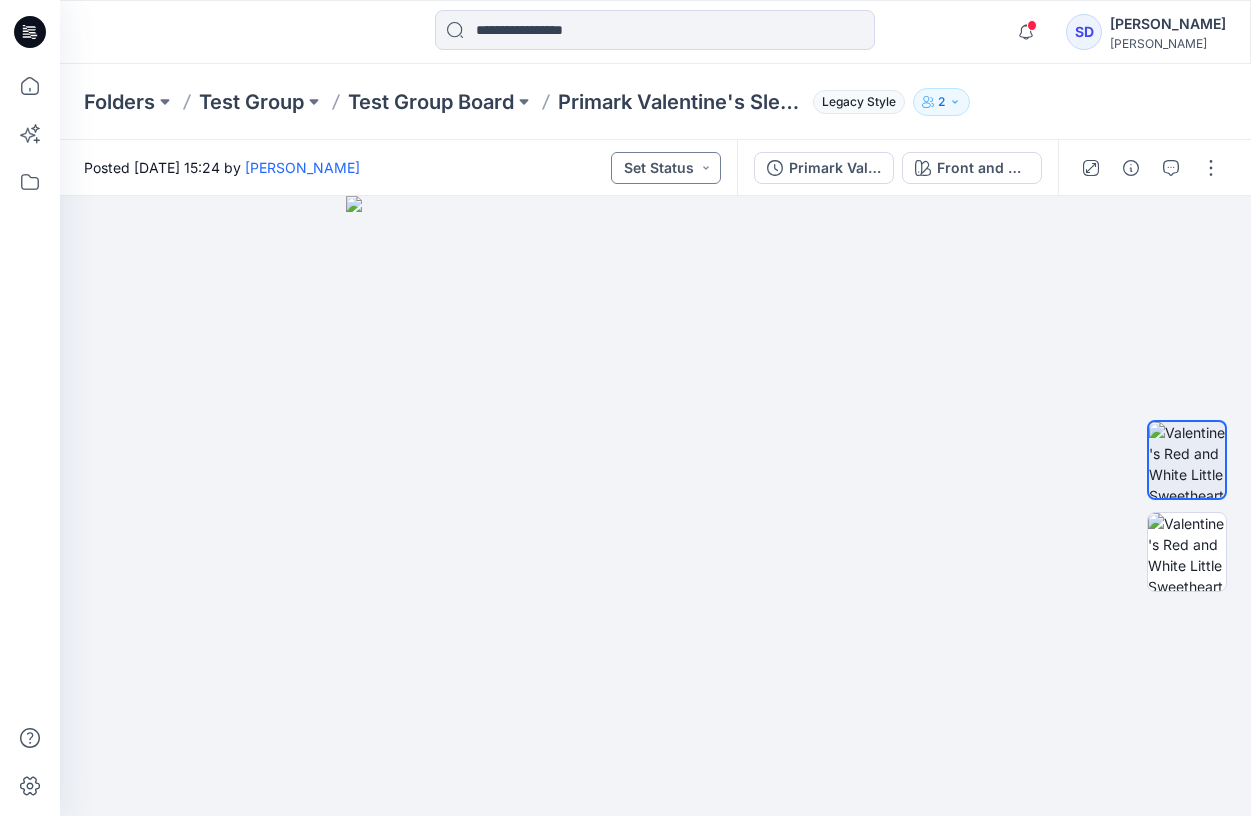 click on "Set Status" at bounding box center [666, 168] 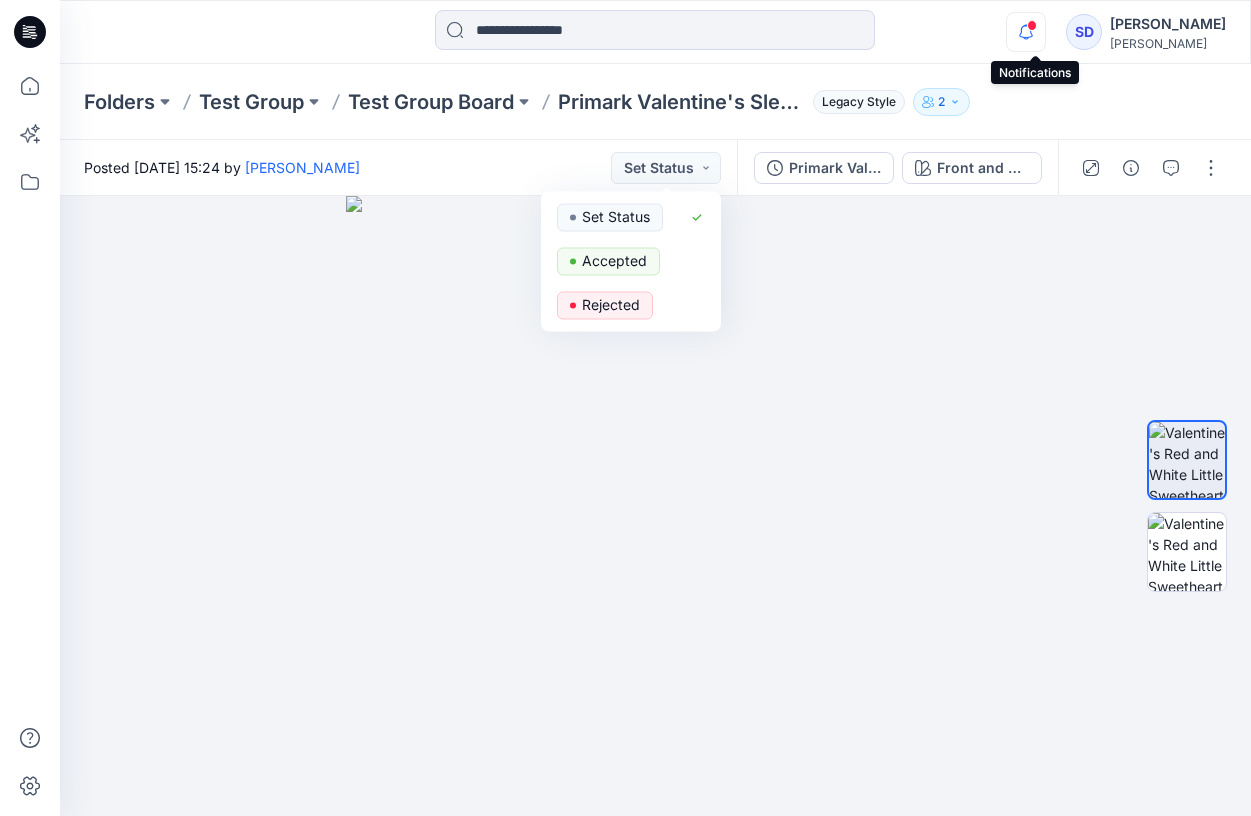 click 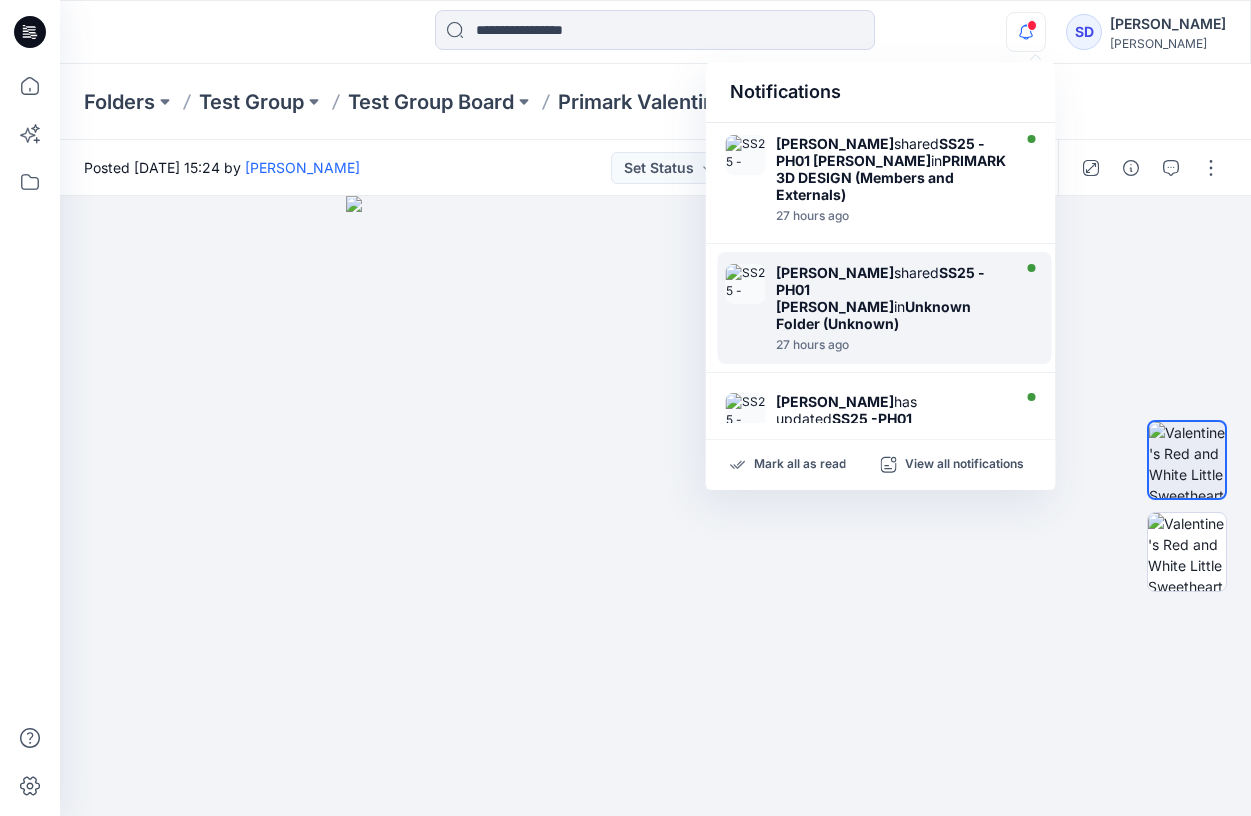 scroll, scrollTop: 0, scrollLeft: 0, axis: both 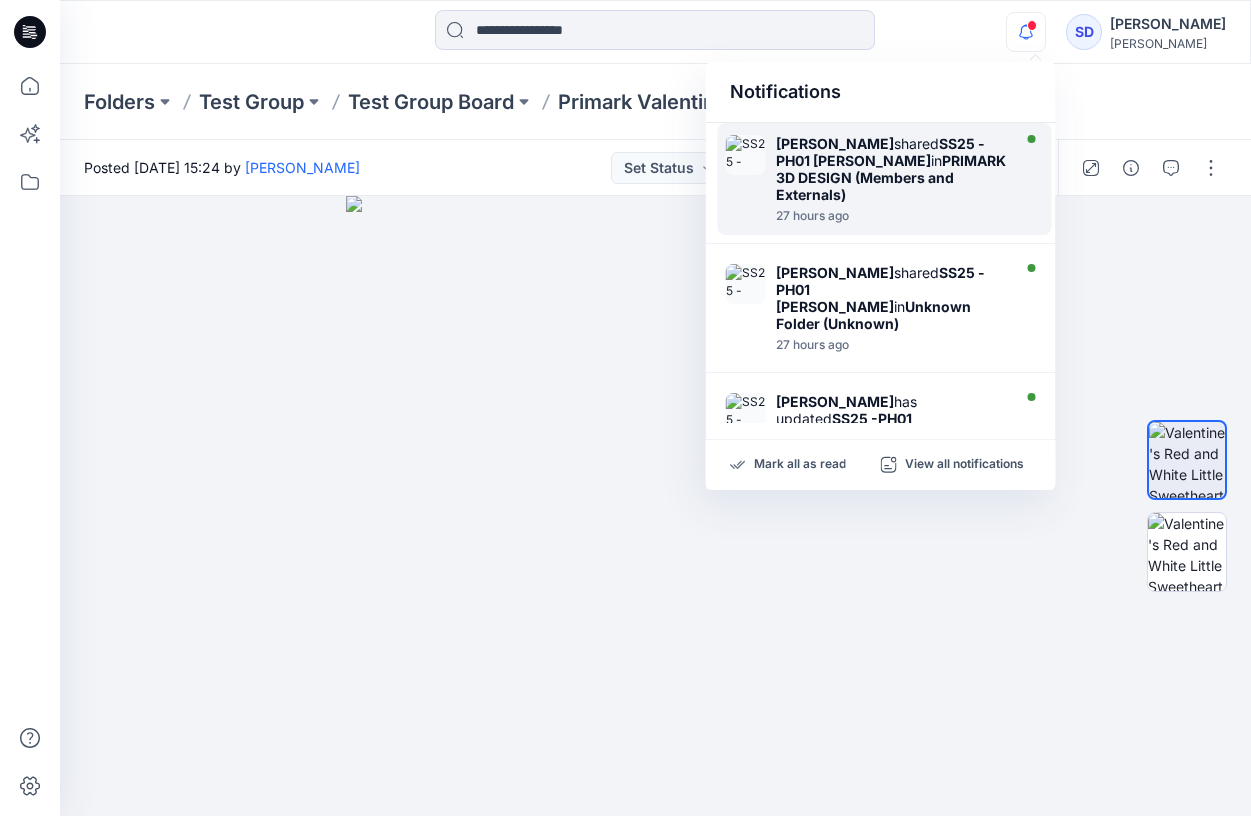 click on "27 hours ago" at bounding box center [891, 216] 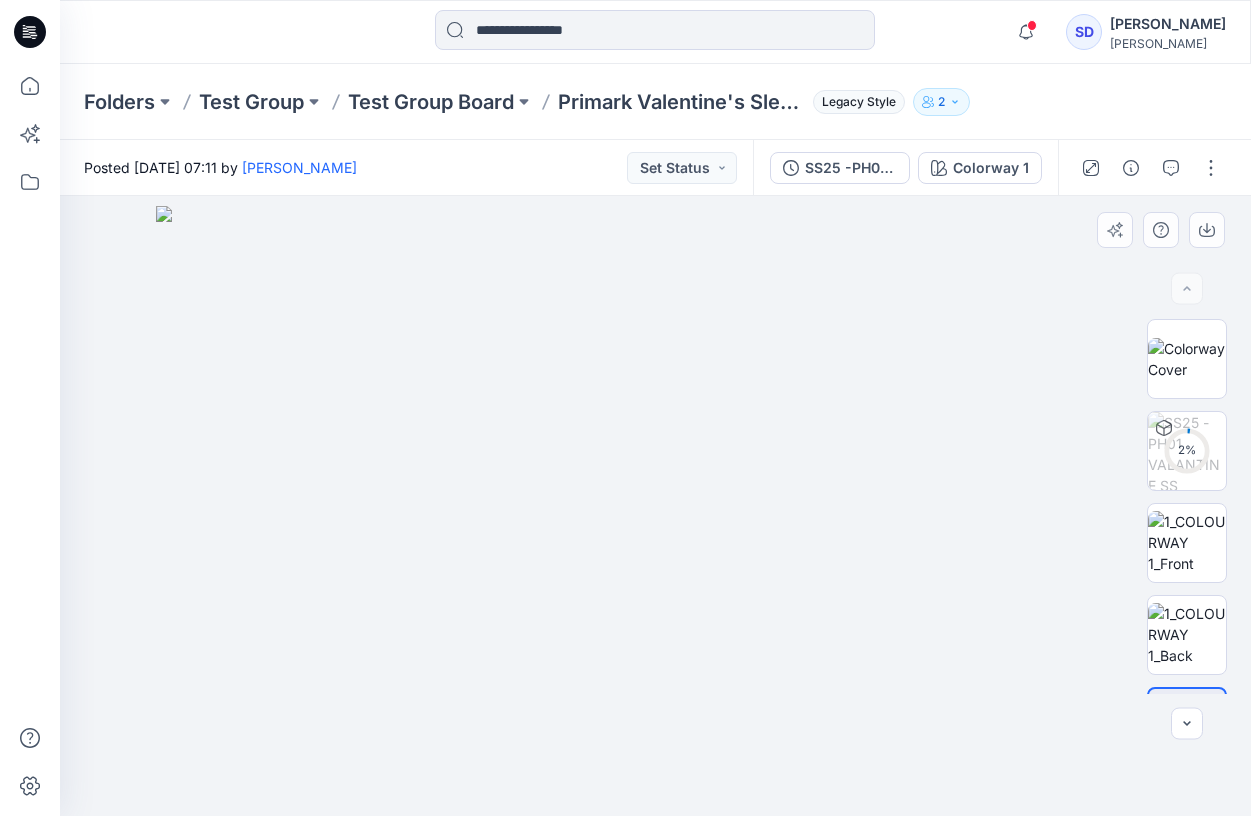 click at bounding box center [656, 511] 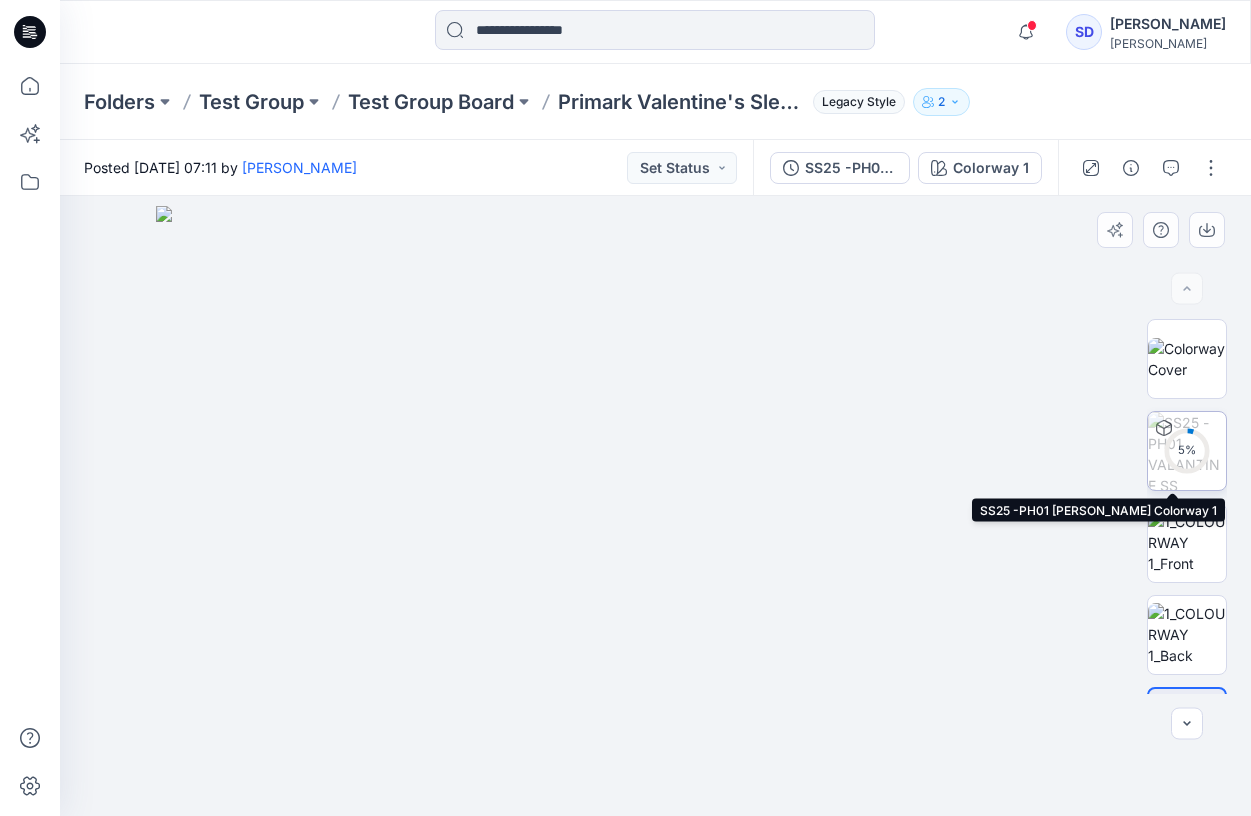 click on "5 %" at bounding box center (1187, 450) 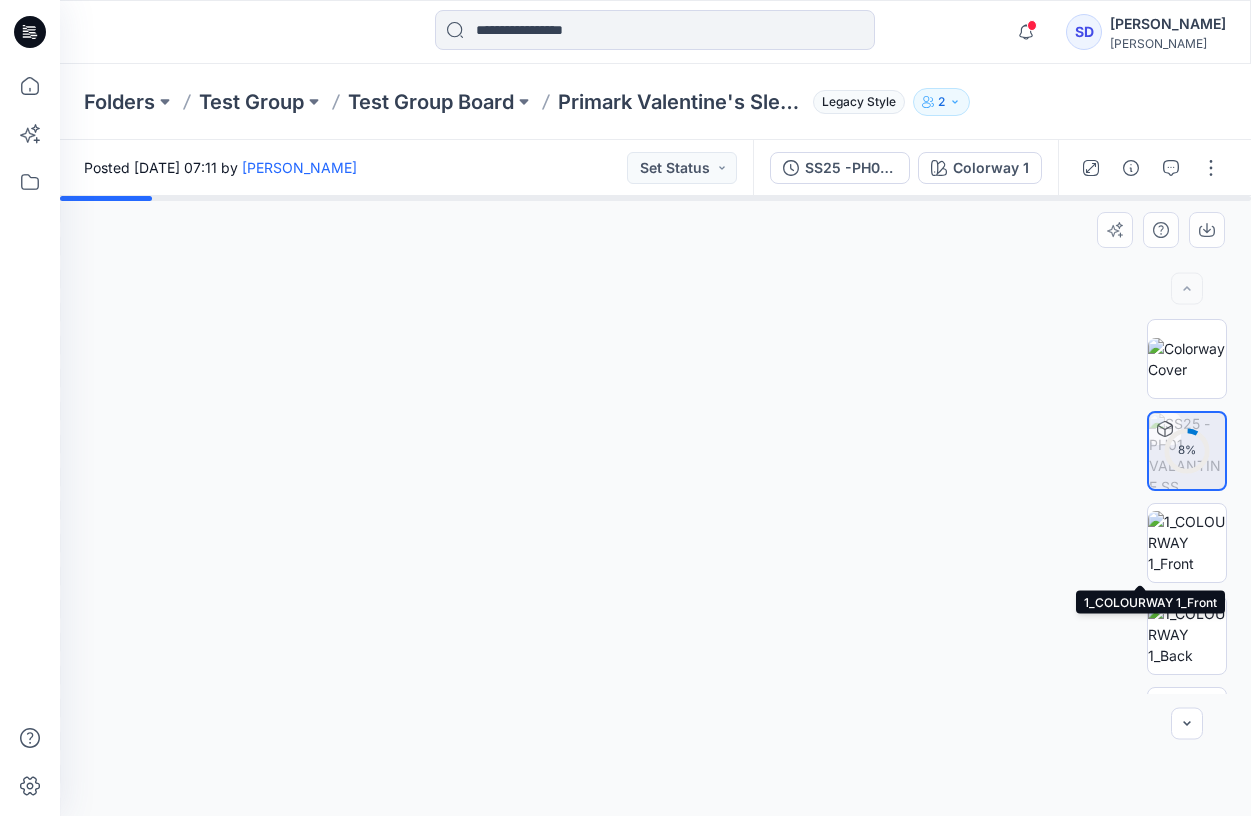 click on "8 %" at bounding box center (1187, 506) 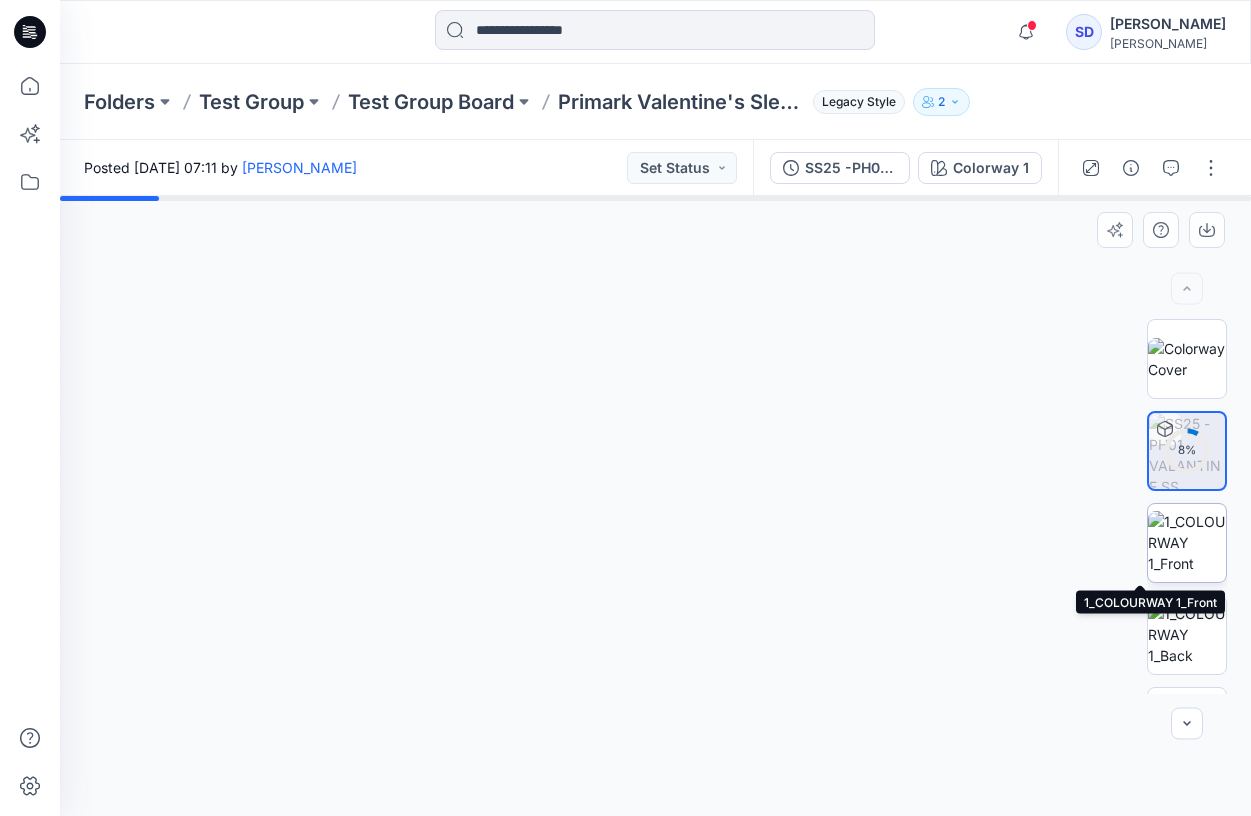 click at bounding box center (1187, 542) 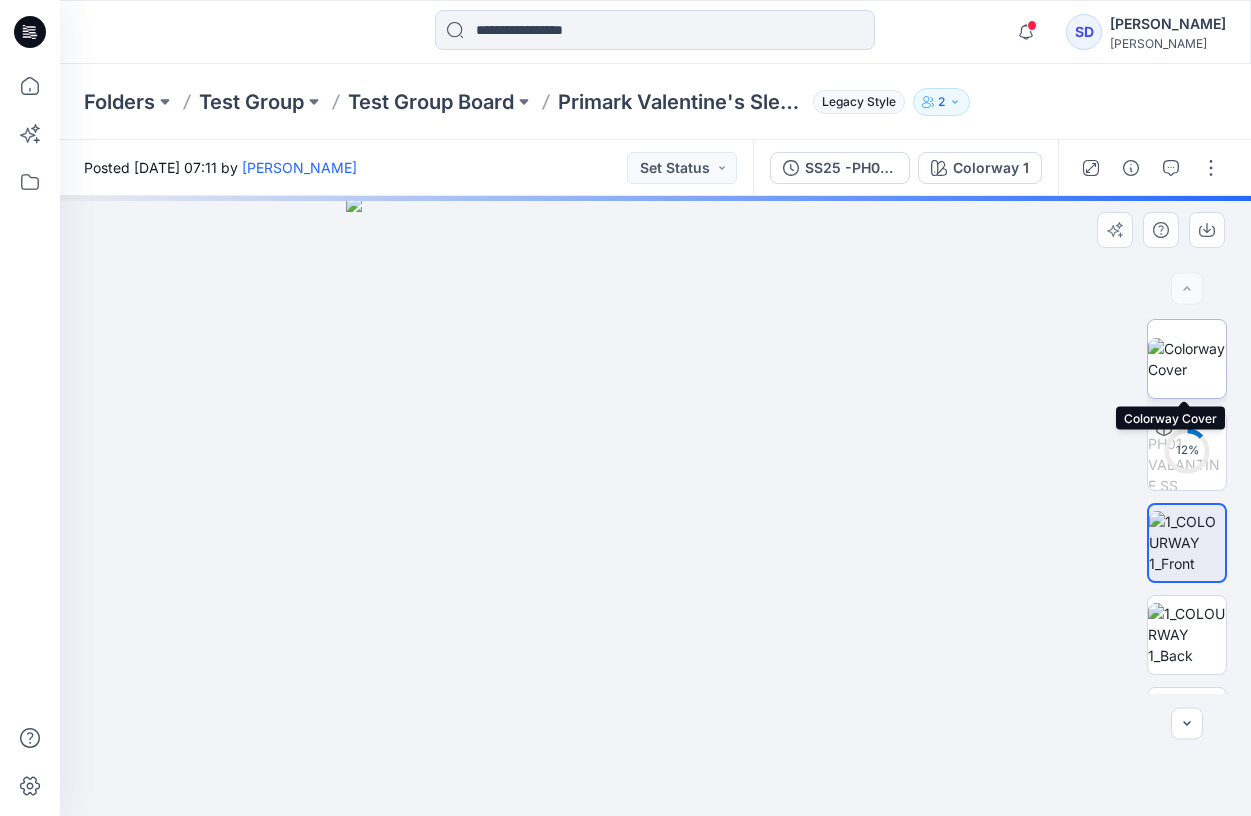 click at bounding box center (1187, 359) 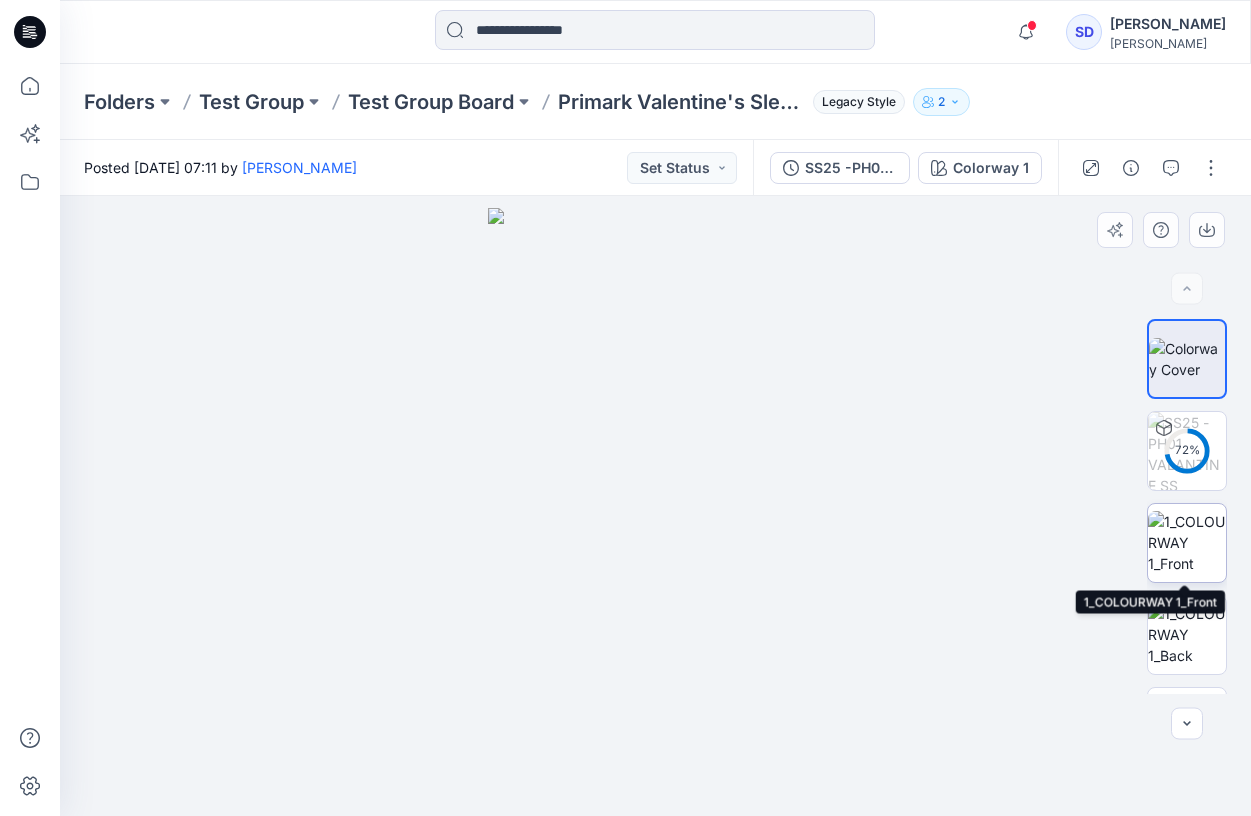 click at bounding box center [1187, 542] 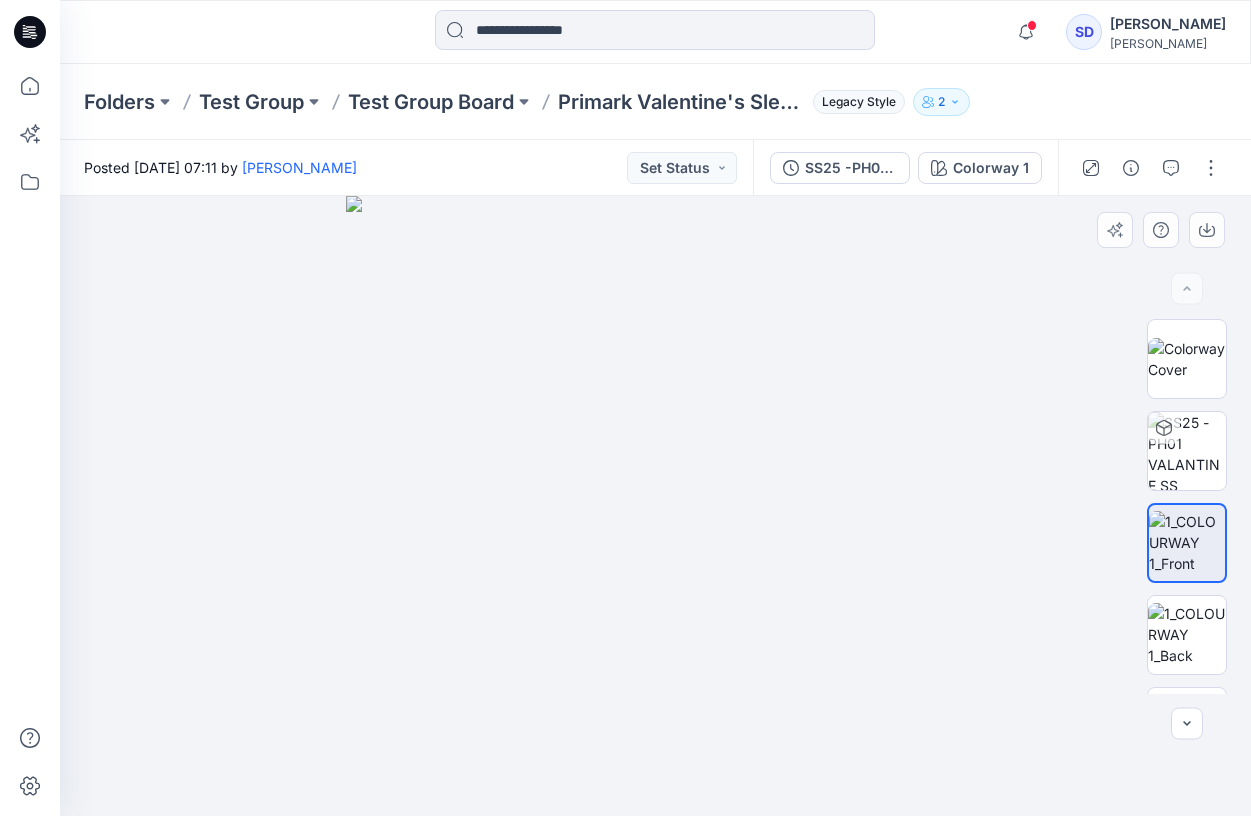 click at bounding box center (655, 506) 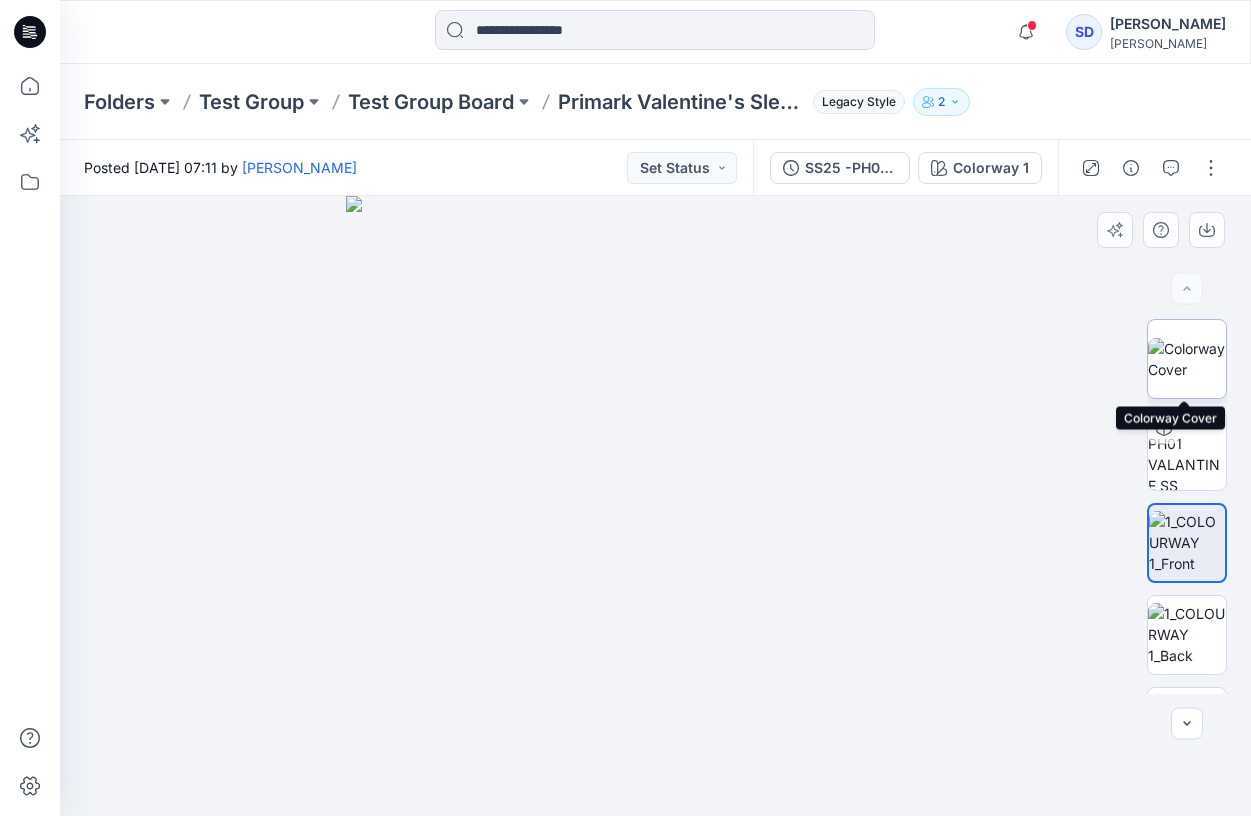 click at bounding box center (1187, 359) 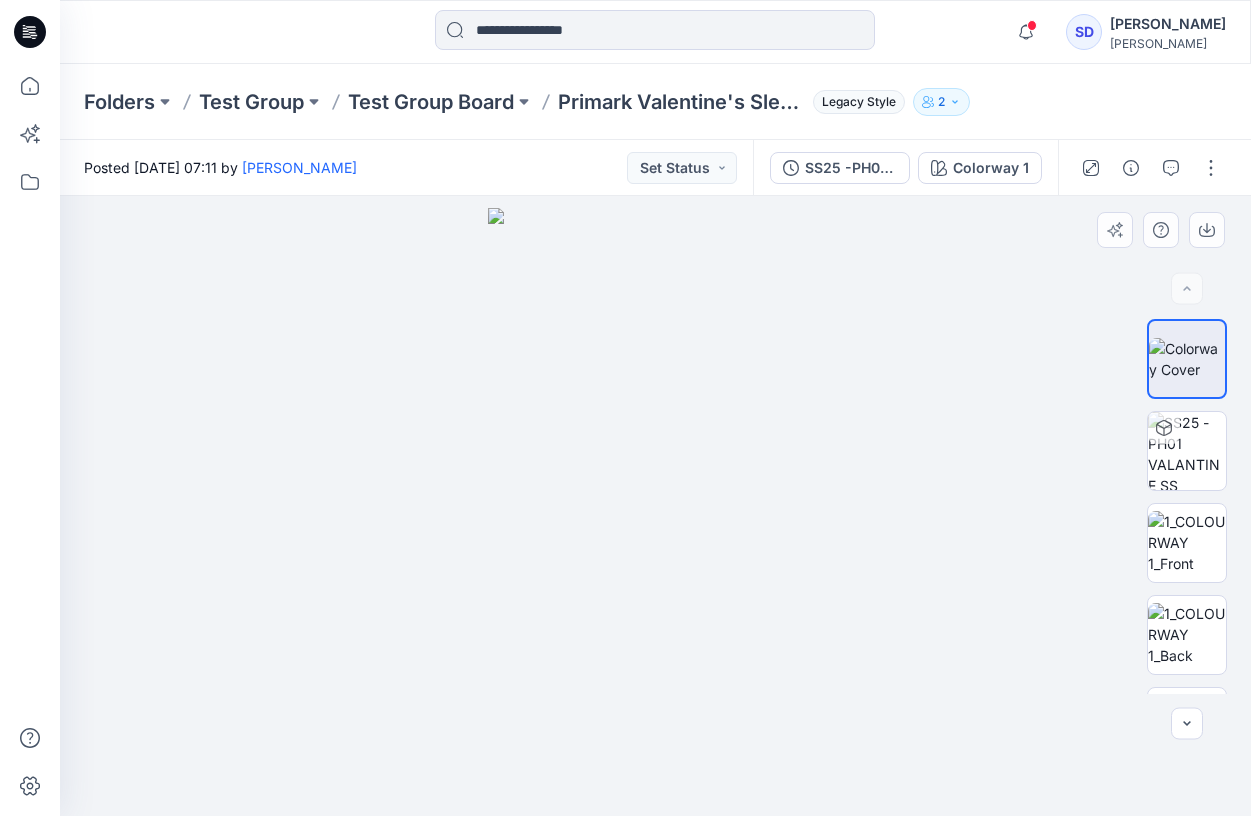 click at bounding box center [655, 512] 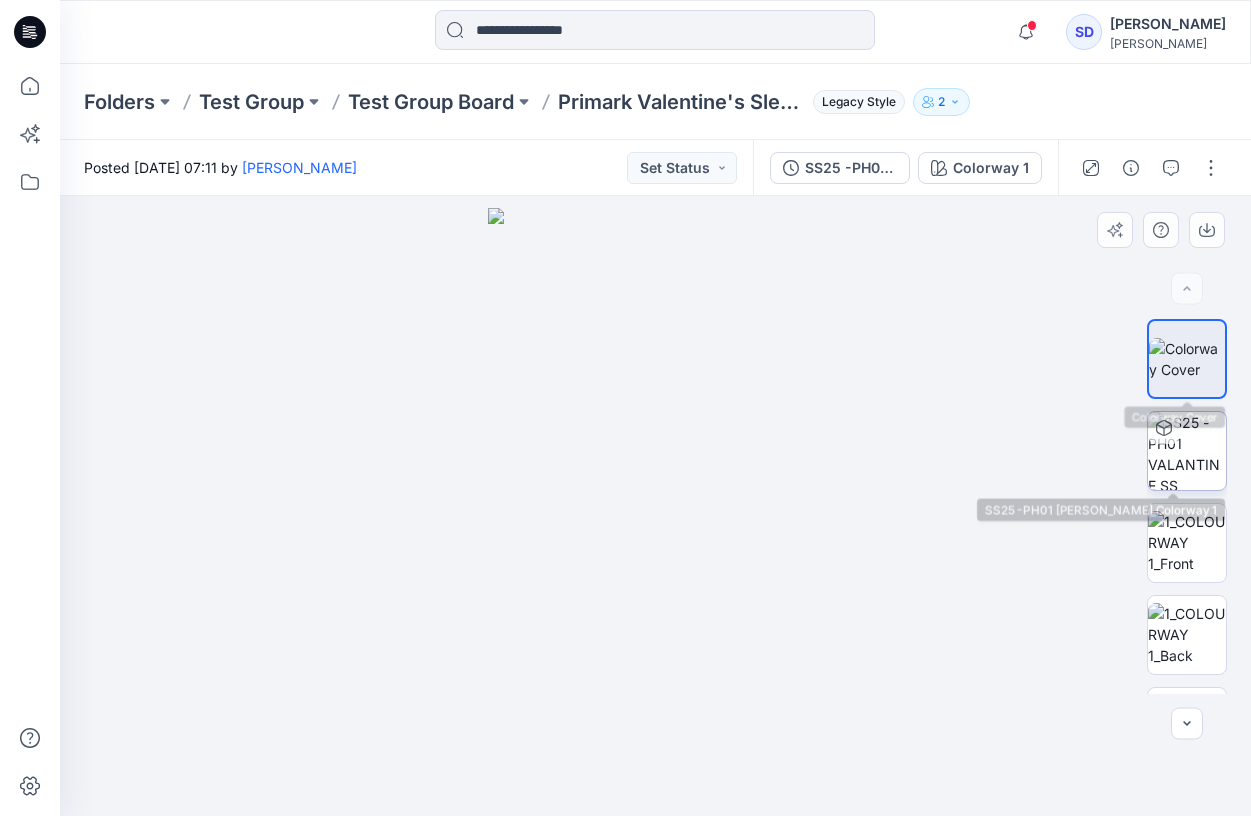 click at bounding box center (1164, 428) 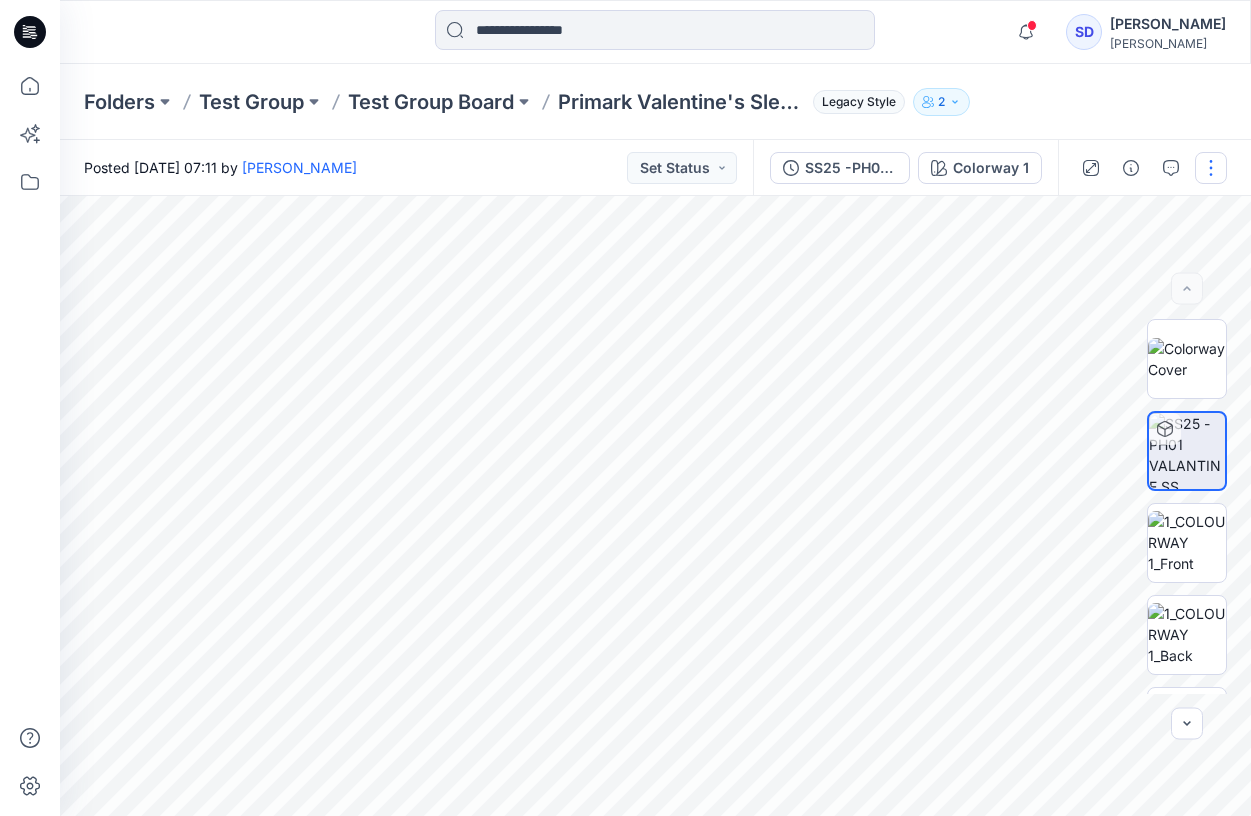 click at bounding box center [1211, 168] 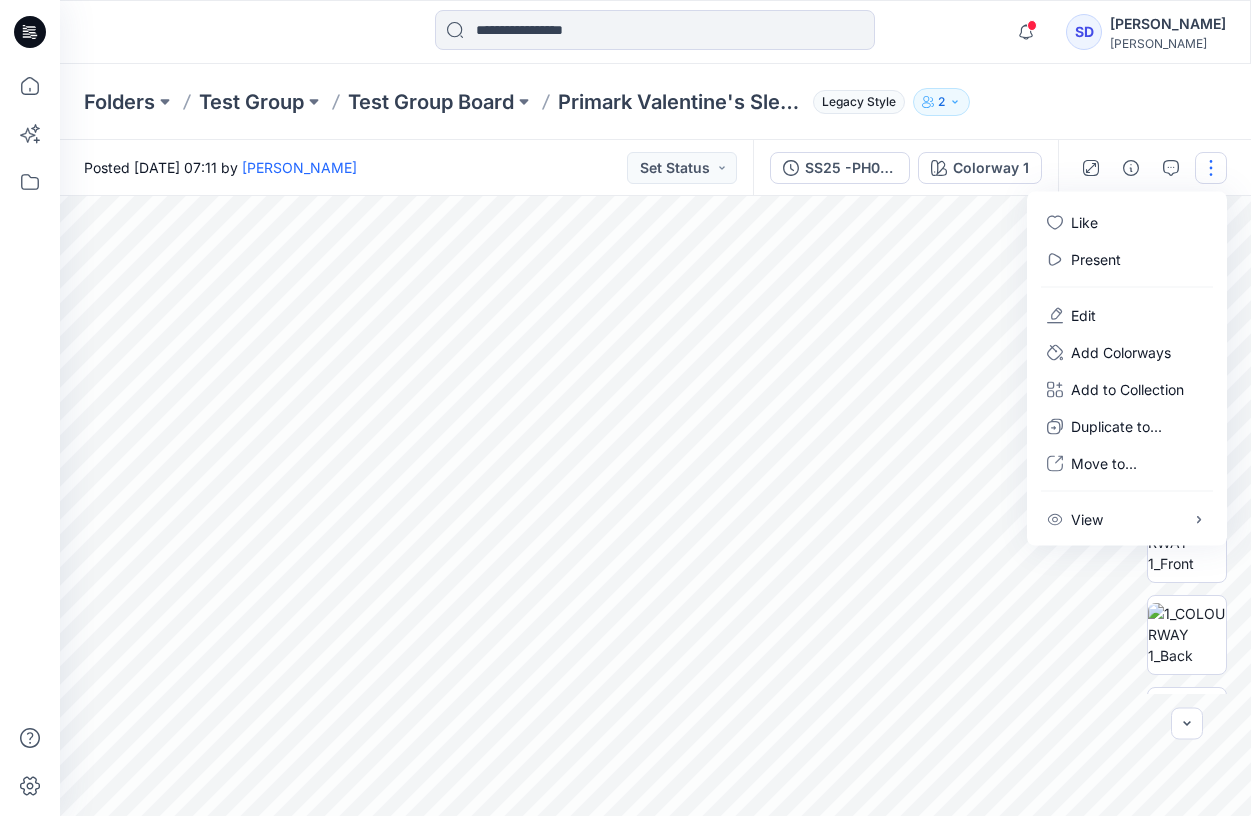 click 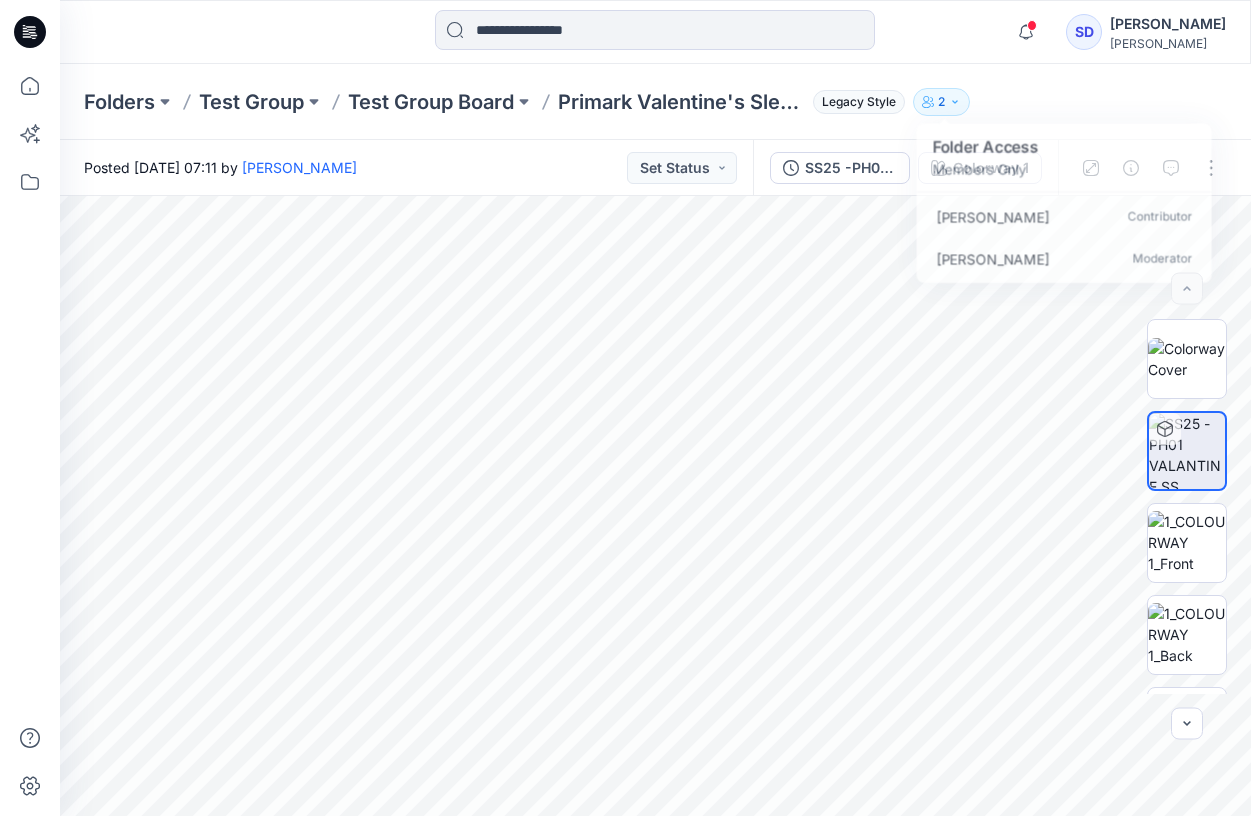 click on "Folders Test Group Test Group Board Primark Valentine's Sleepsuit Legacy Style 2 Folder Access Members Only [PERSON_NAME] Contributor [PERSON_NAME] Moderator" at bounding box center [577, 102] 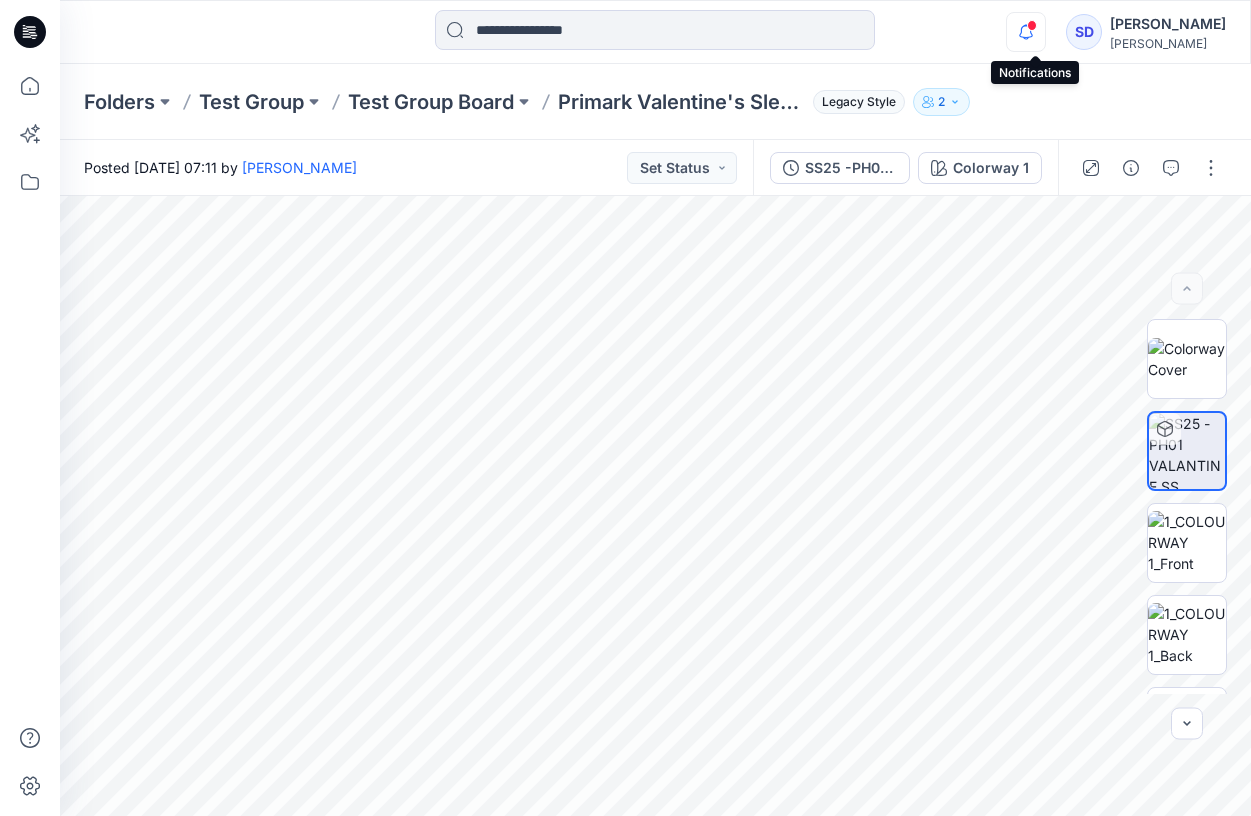 click 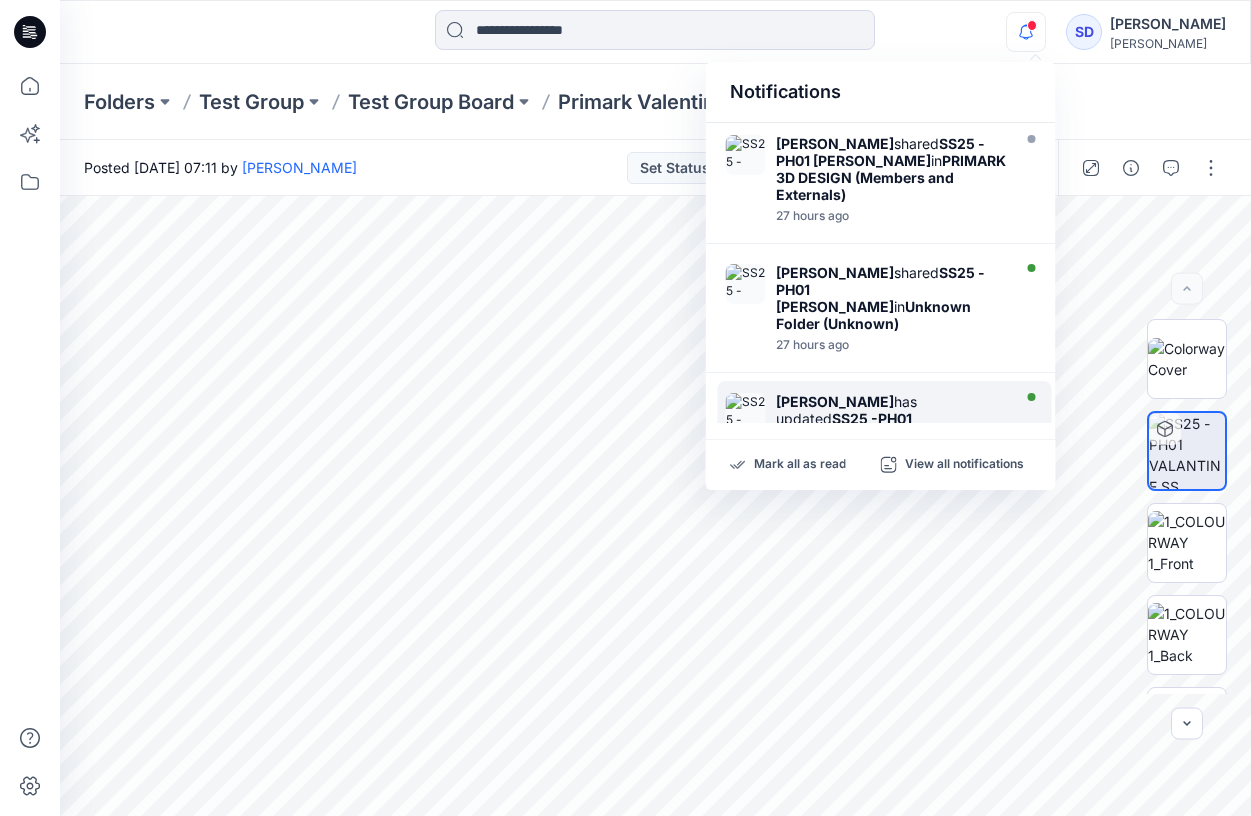 scroll, scrollTop: 0, scrollLeft: 0, axis: both 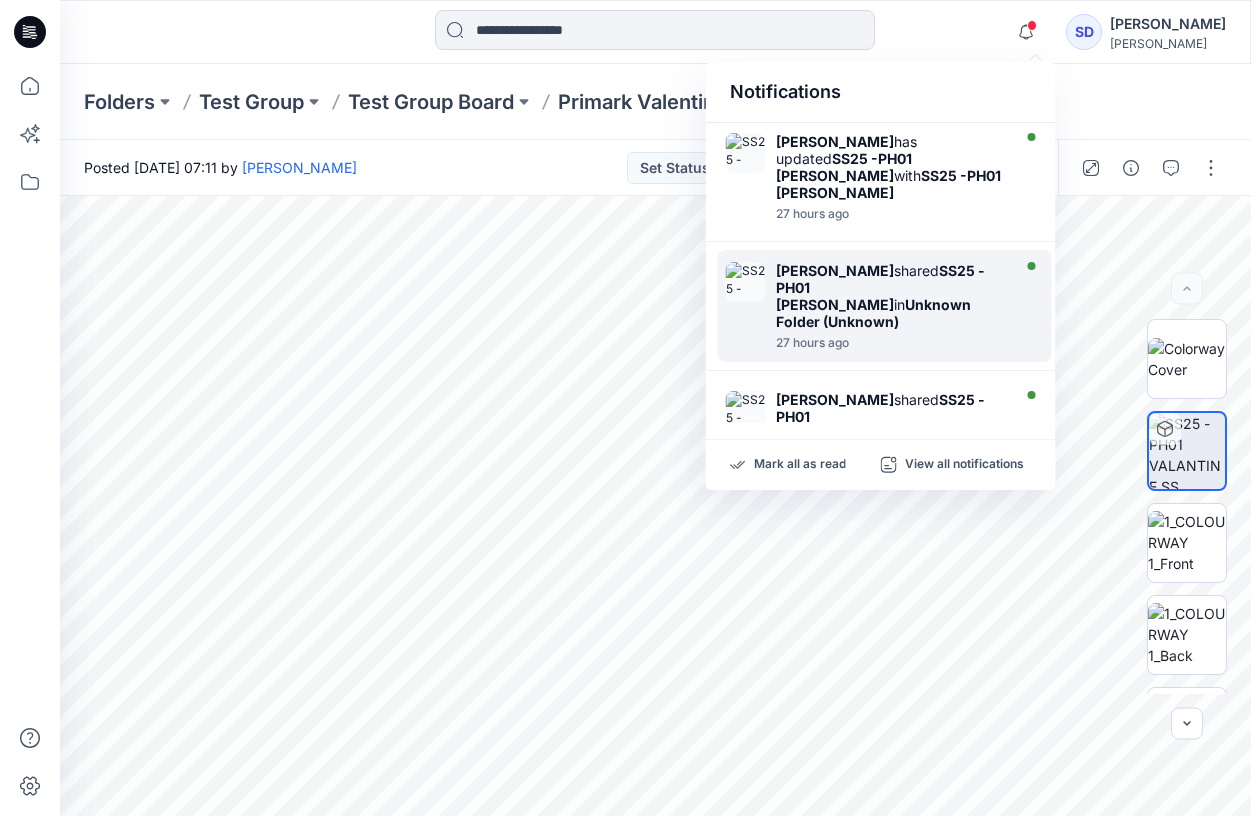 click on "Unknown Folder (Unknown)" at bounding box center (873, 313) 